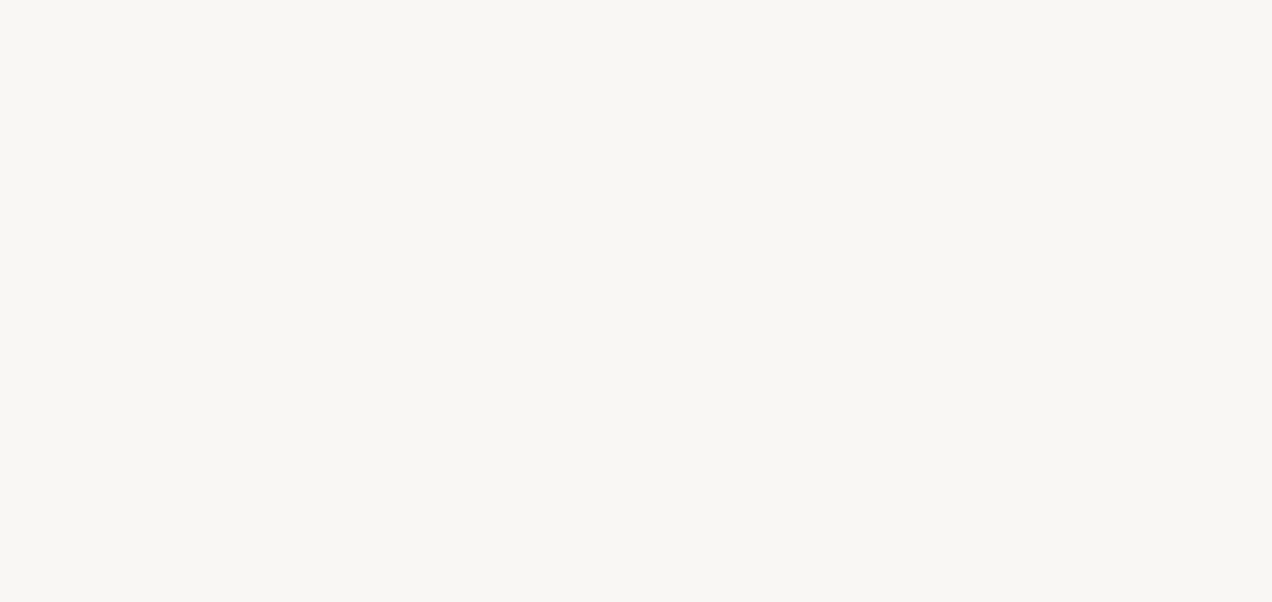 select on "FR" 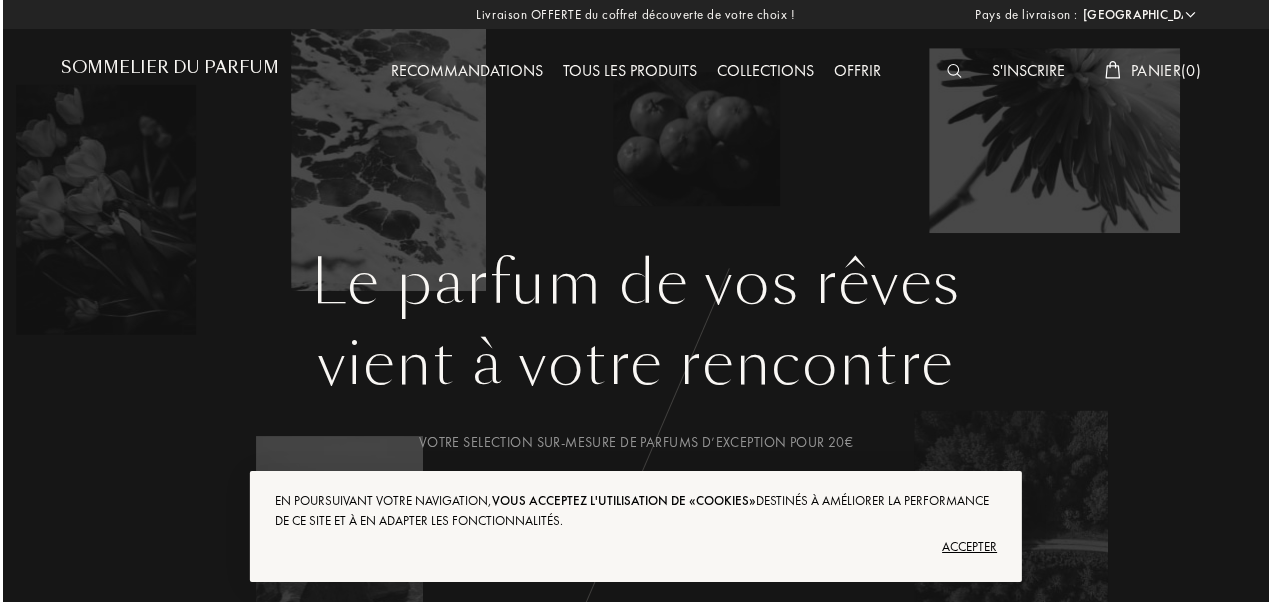 scroll, scrollTop: 0, scrollLeft: 0, axis: both 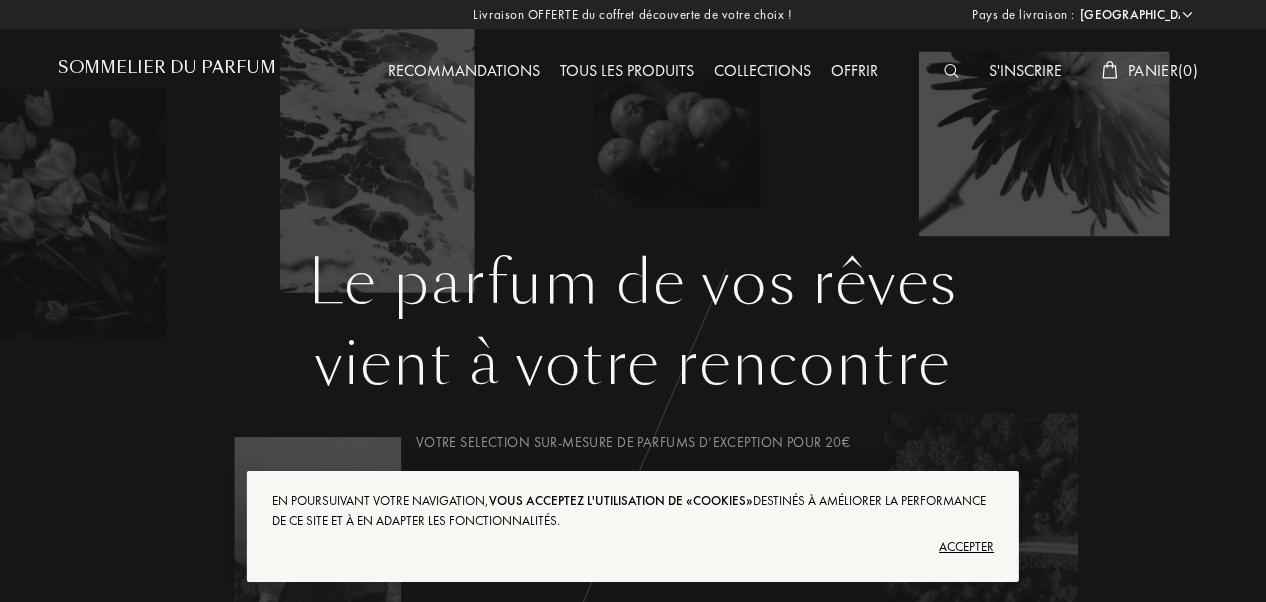 click at bounding box center (956, 72) 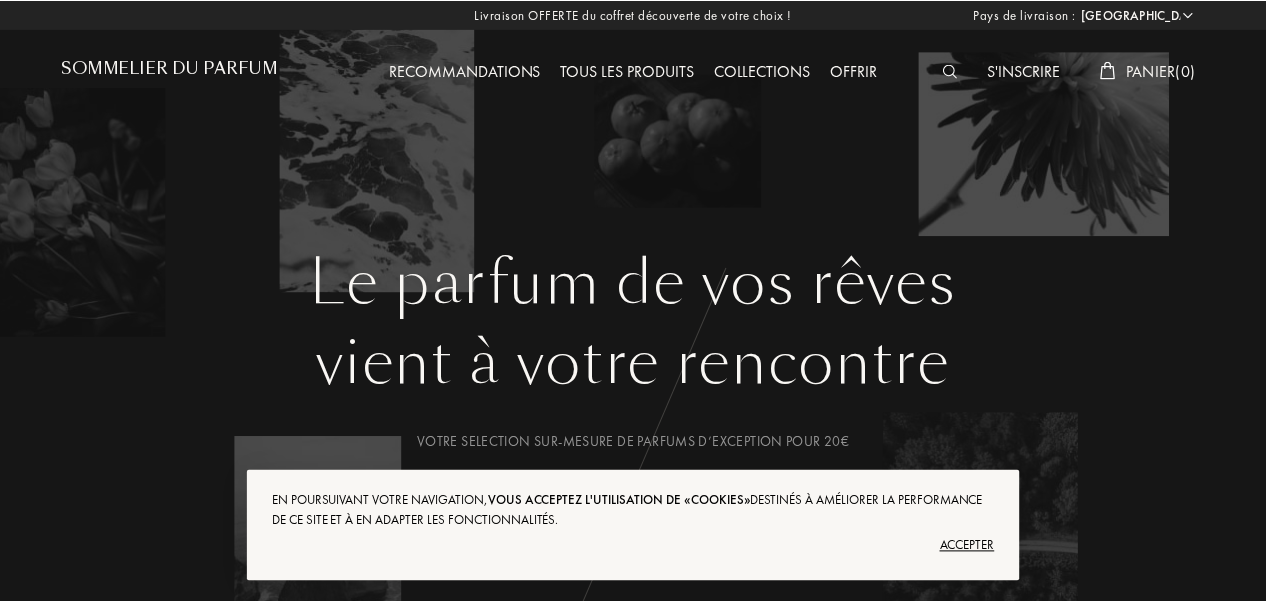 scroll, scrollTop: 1, scrollLeft: 0, axis: vertical 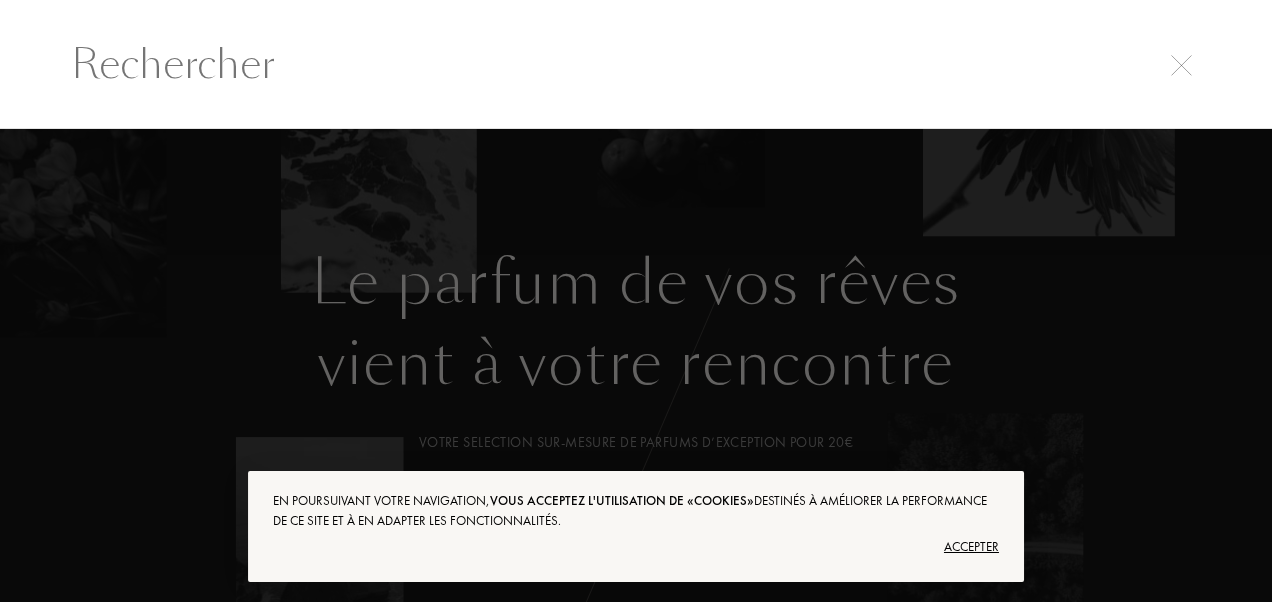 click at bounding box center [636, 64] 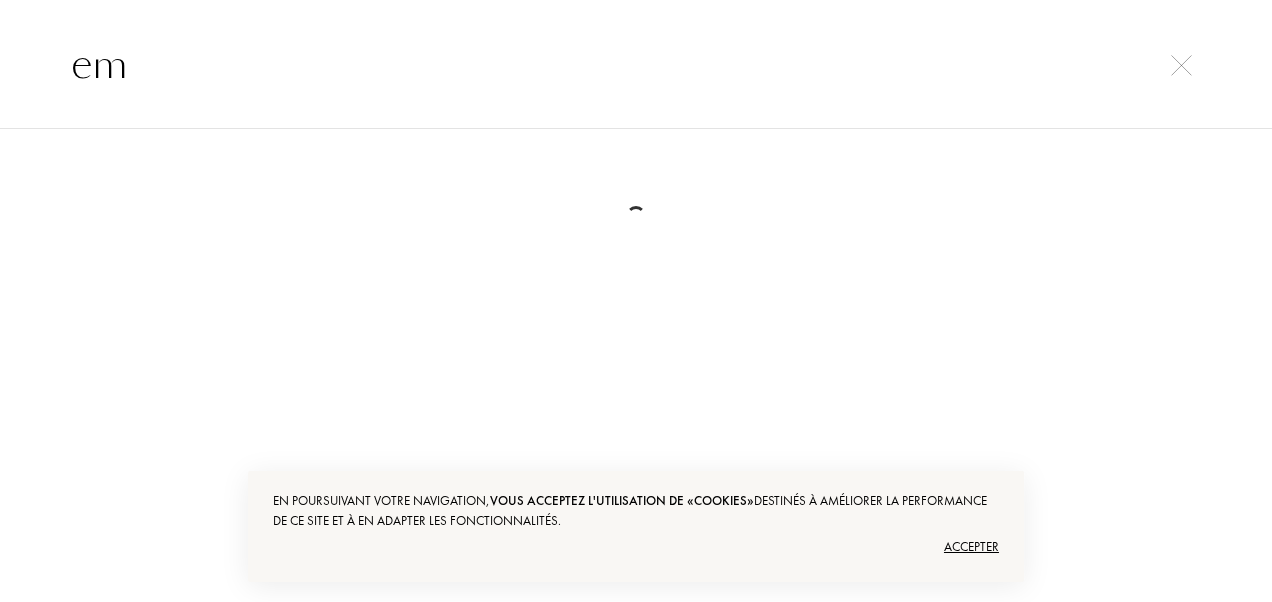 type on "e" 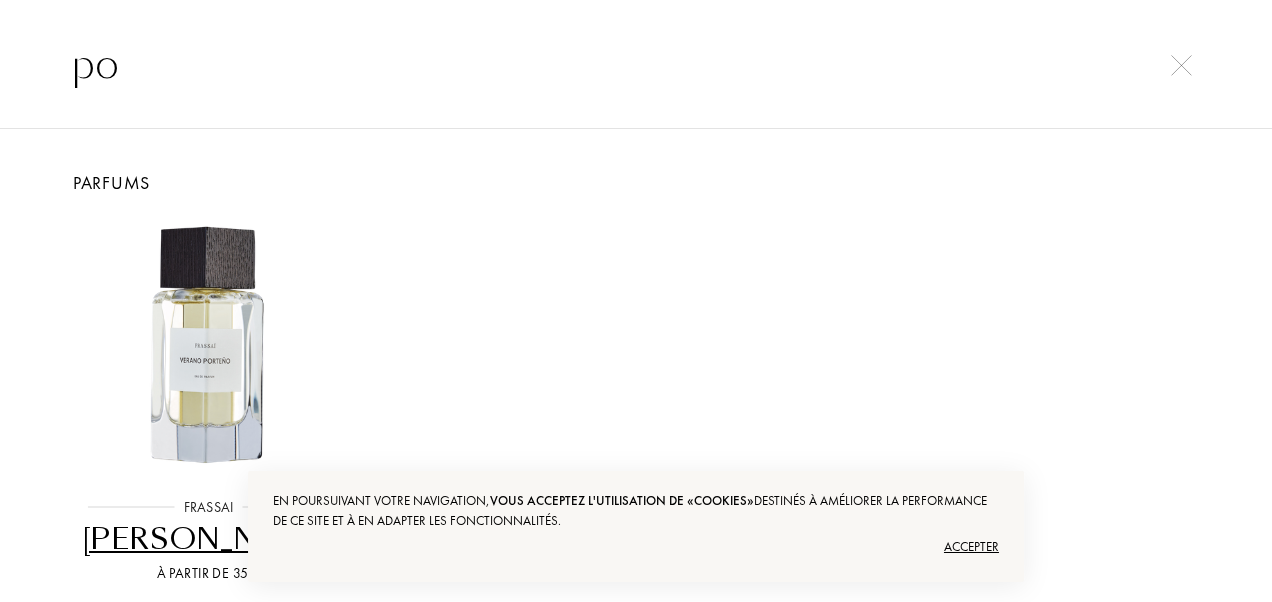 type on "p" 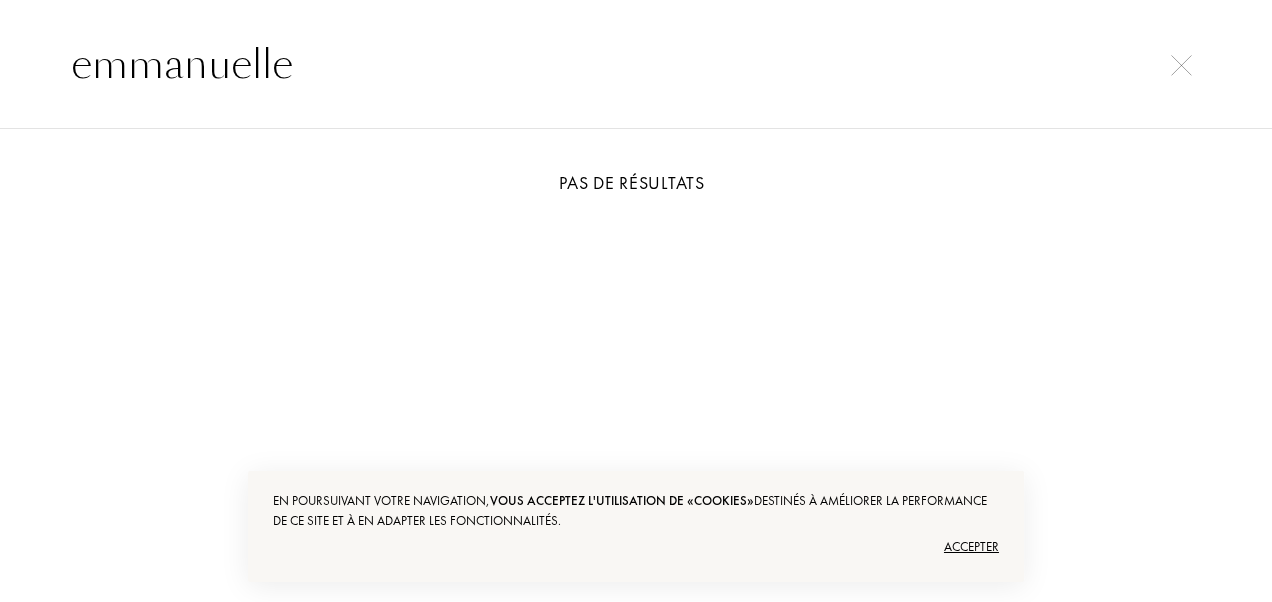 click on "Accepter" at bounding box center [636, 547] 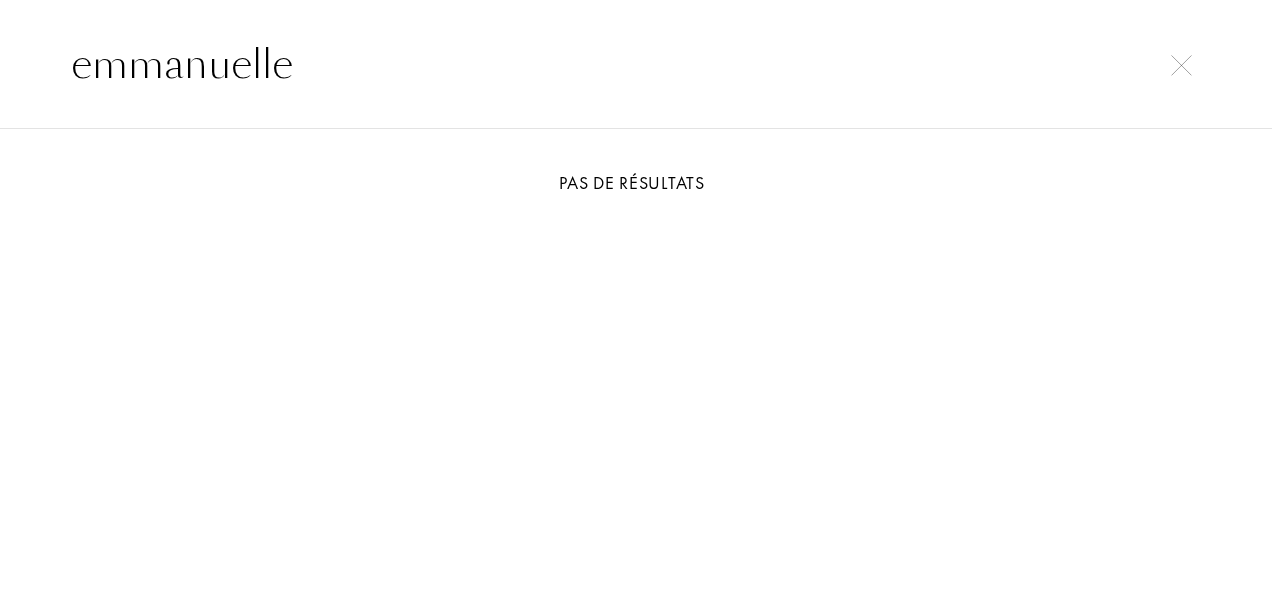 click on "emmanuelle" at bounding box center [636, 64] 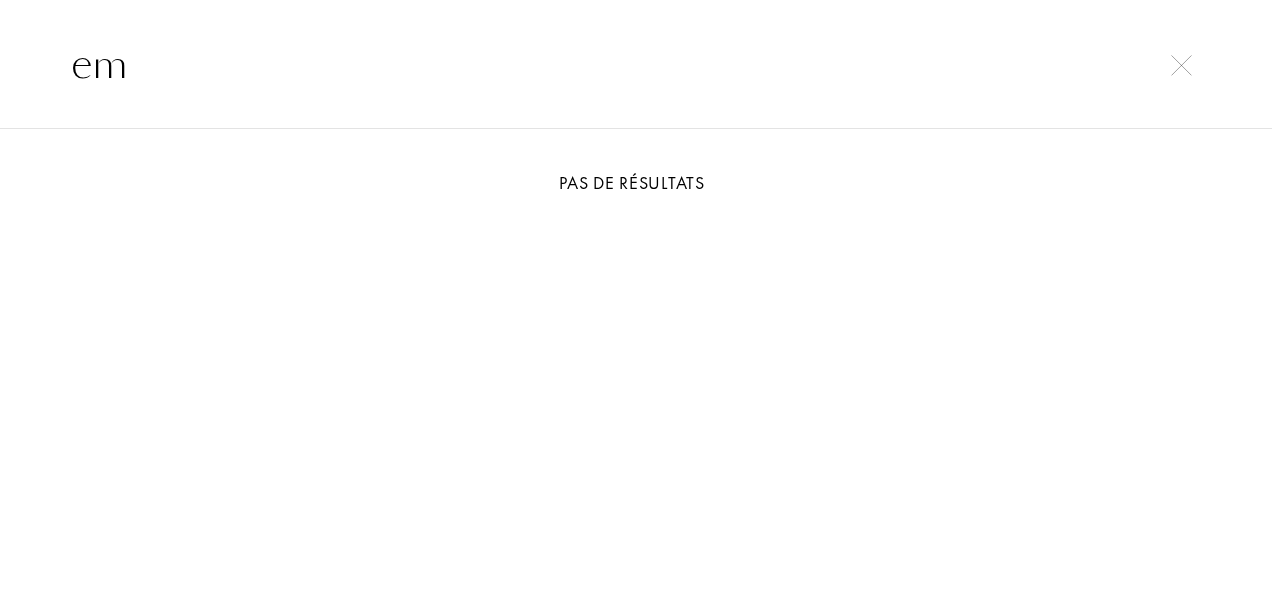 type on "e" 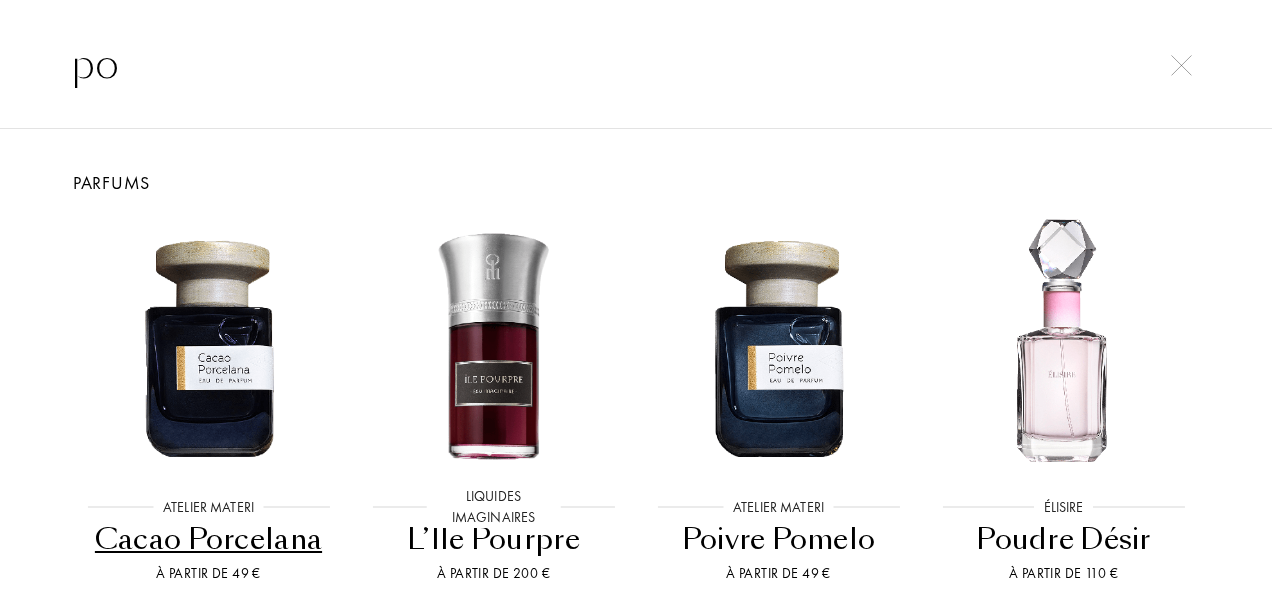 type on "p" 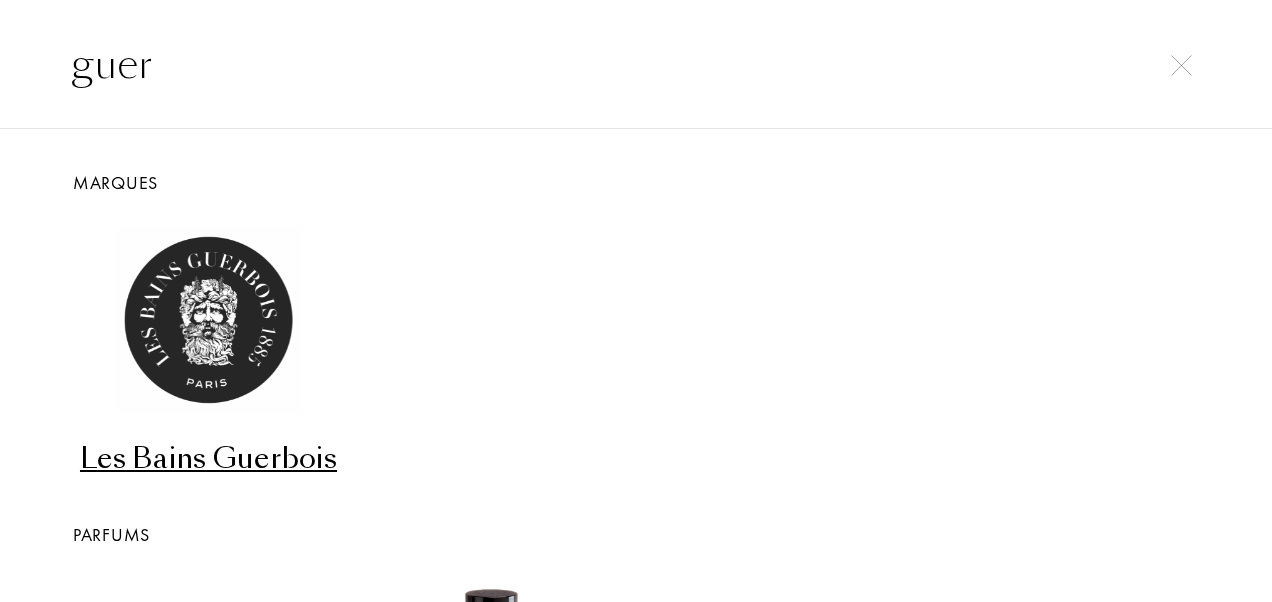 type on "guer" 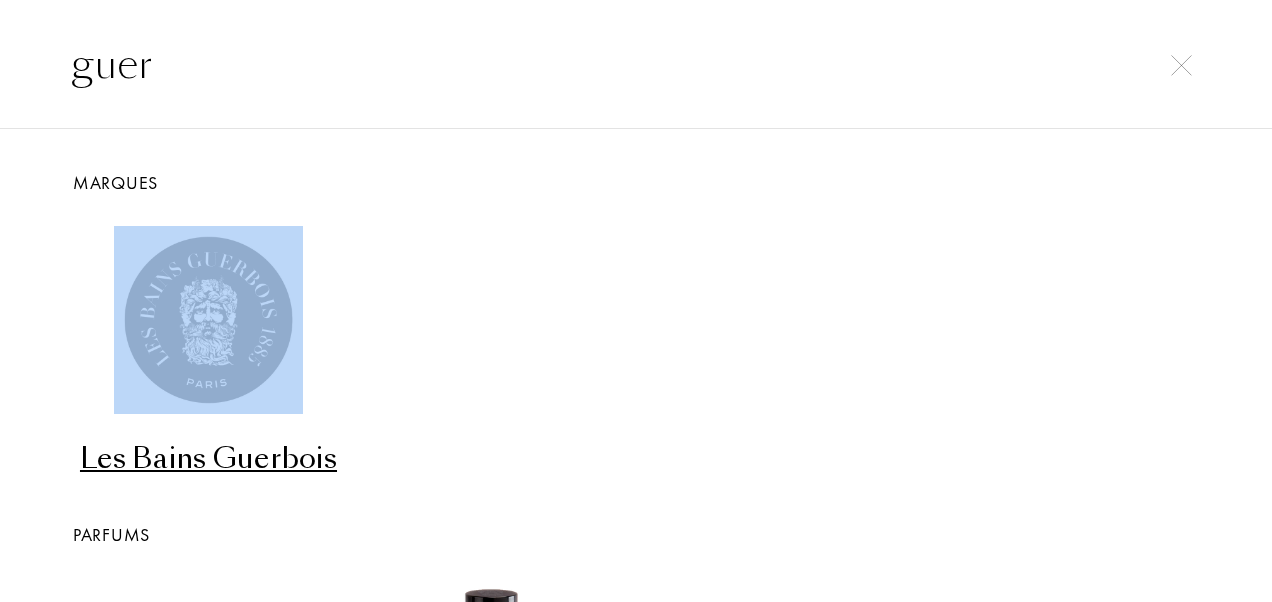 click on "Les Bains Guerbois" at bounding box center (636, 338) 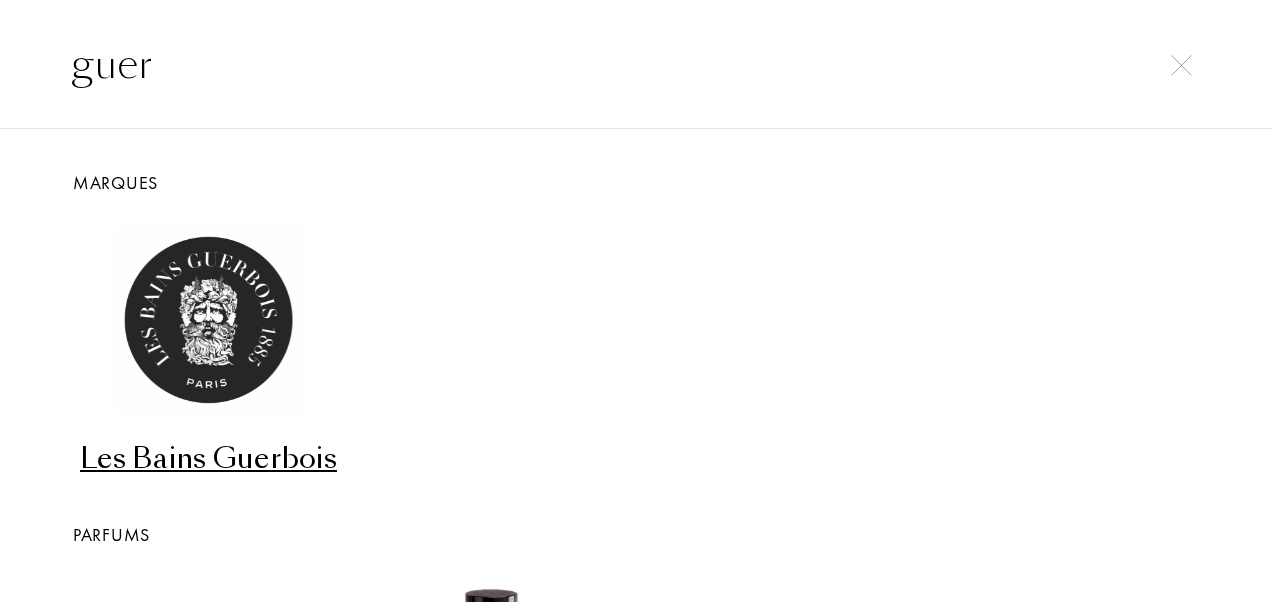 click on "Marques Les Bains Guerbois Parfums Les Bains Guerbois Les Bains Guerbois 1885 Bains Sulfureux À partir de 90 € Les Bains Guerbois Les Bains Guerbois 1885 Eau de Cologne  À partir de 240 € Les Bains Guerbois Les Bains Guerbois 1900  L'Heure De Proust À partir de 90 € Les Bains Guerbois Les Bains Guerbois 1978 Les Bains Douches À partir de 90 € Les Bains Guerbois Les Bains Guerbois 1979 New Wave À partir de 90 € Les Bains Guerbois Les Bains Guerbois 1986 Eclectique À partir de 90 € Les Bains Guerbois Les Bains Guerbois 1992 Purple Night À partir de 90 € Les Bains Guerbois Les Bains Guerbois 2013 Résidence d'Artistes À partir de 90 € Les Bains Guerbois Les Bains Guerbois 2015 Le Phénix À partir de 90 € Les Bains Guerbois Les Bains Guerbois 2018 Roxo Tonic À partir de 90 € Les Bains Guerbois Les Bains Guerbois Damier À partir de 90 € Les Bains Guerbois Les Bains Guerbois Oud Laque À partir de 90 € Les Bains Guerbois Les Bains Guerbois Raku À partir de 90 €" at bounding box center (636, 385) 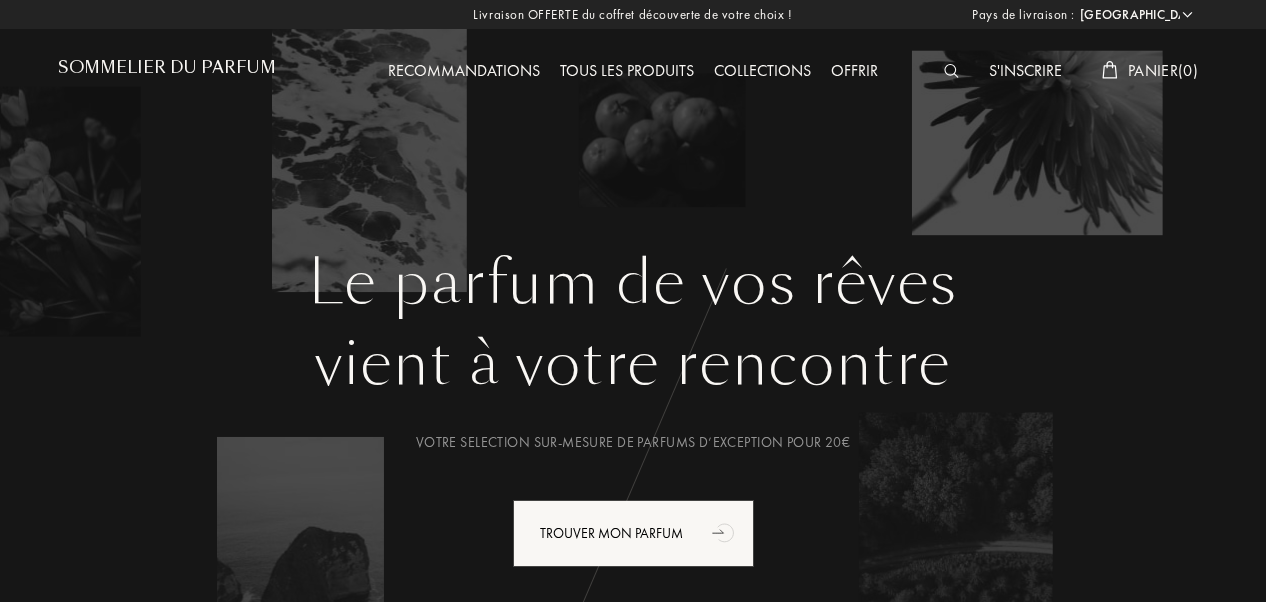 click on "Tous les produits" at bounding box center (627, 72) 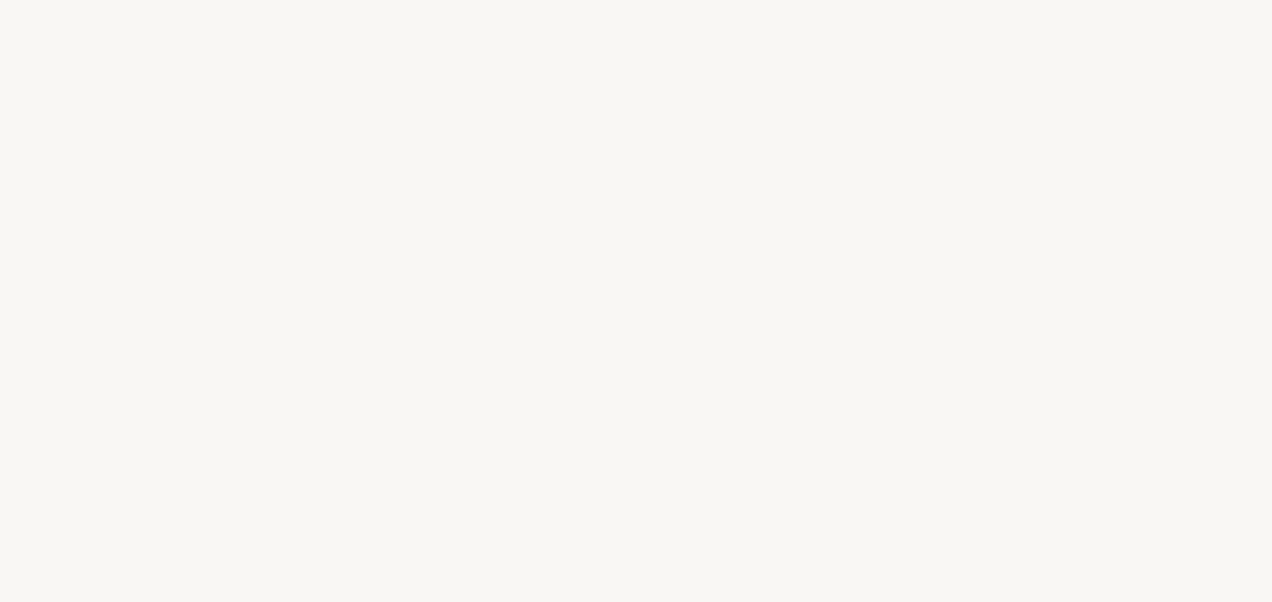 select on "FR" 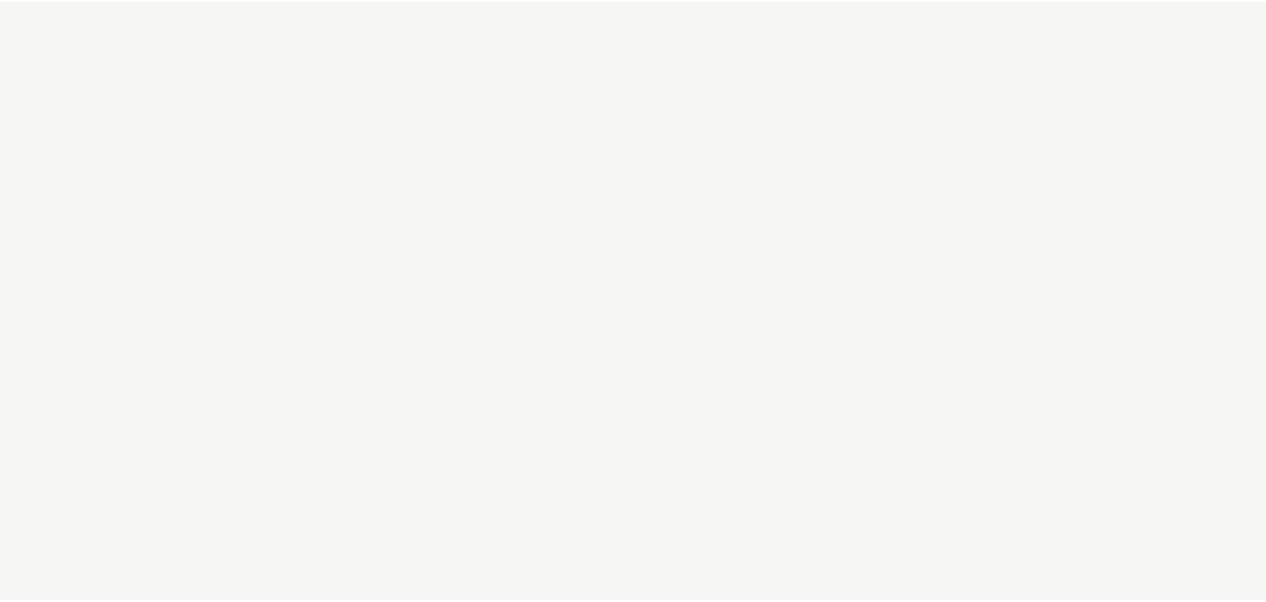 scroll, scrollTop: 0, scrollLeft: 0, axis: both 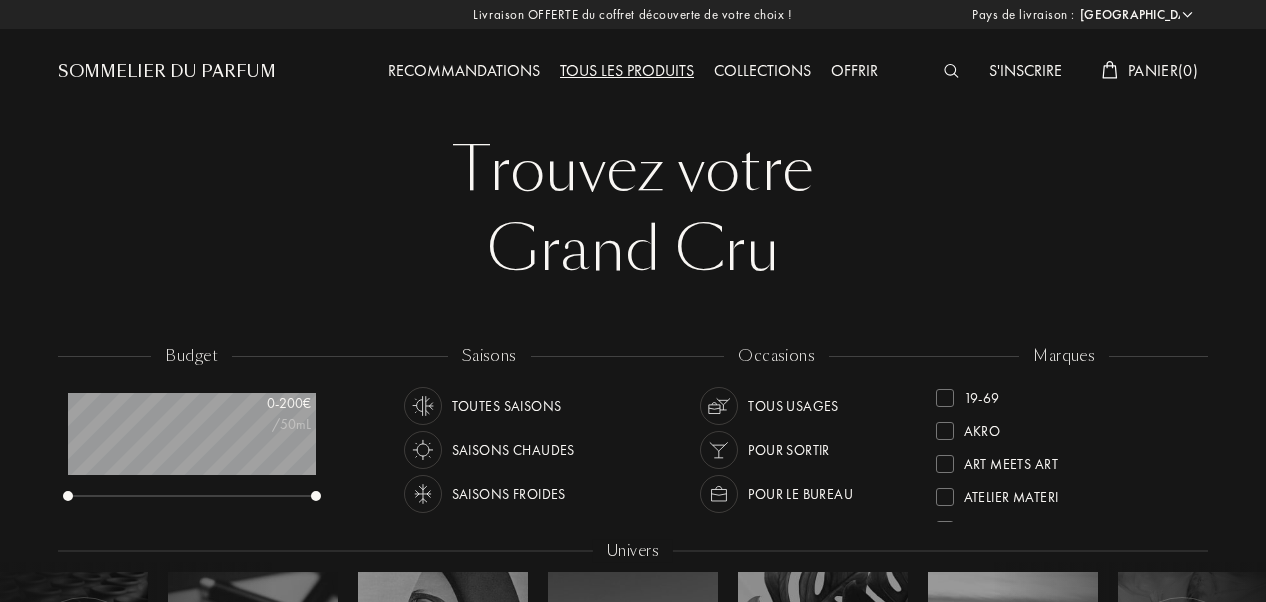 click at bounding box center [951, 71] 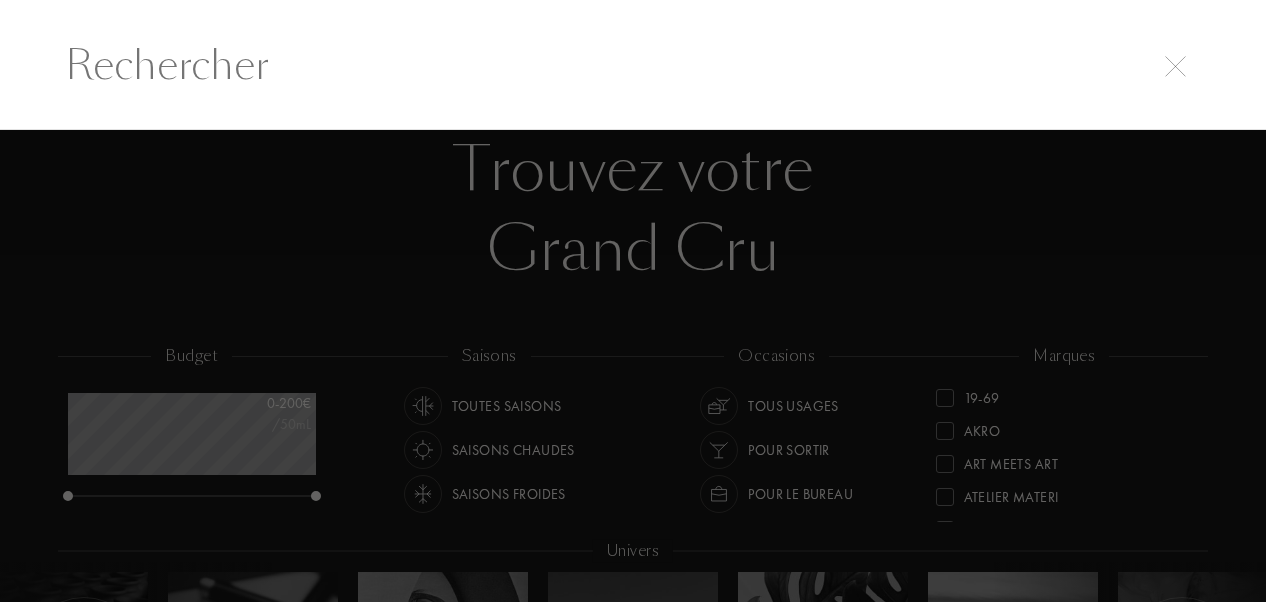 scroll, scrollTop: 1, scrollLeft: 0, axis: vertical 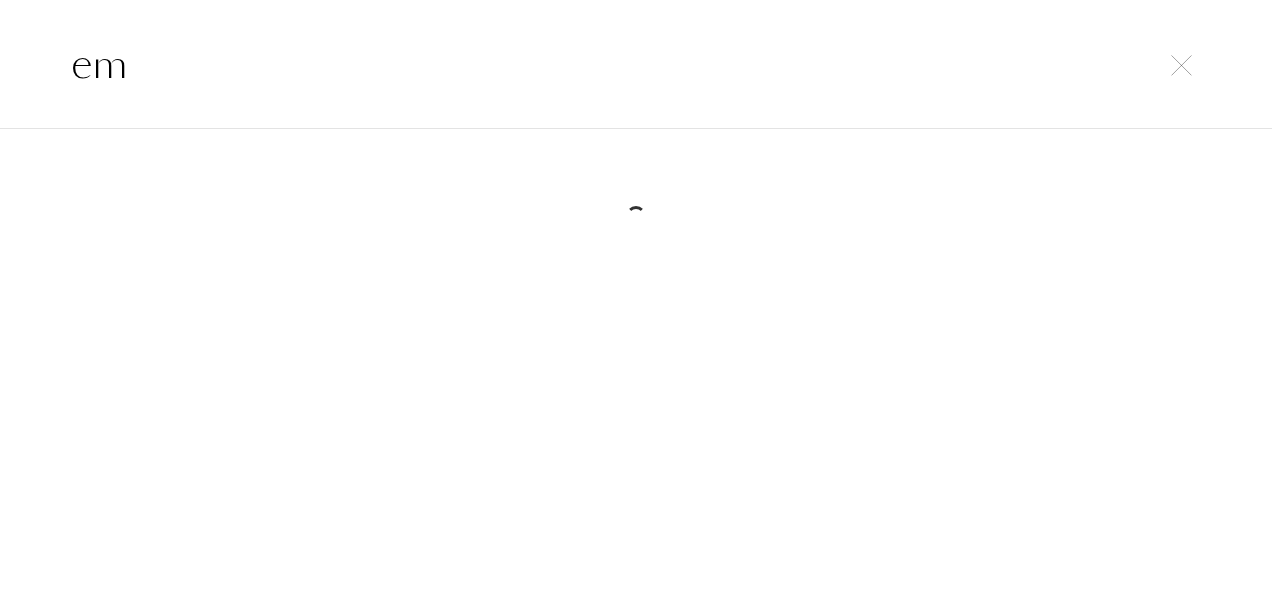 type on "e" 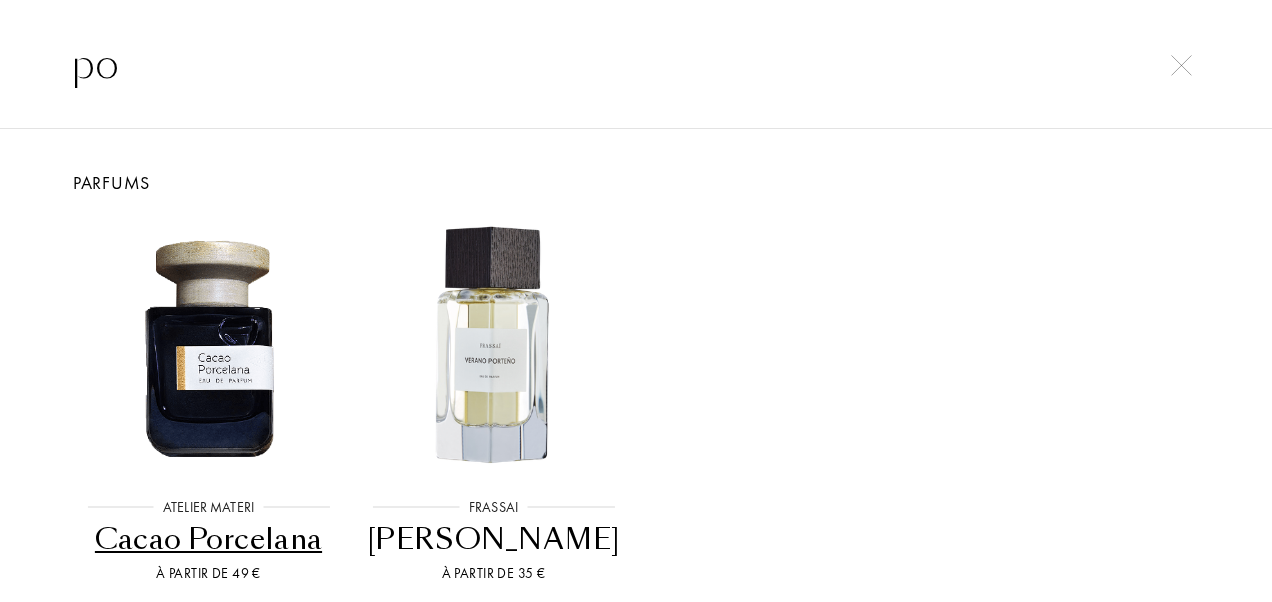 type on "p" 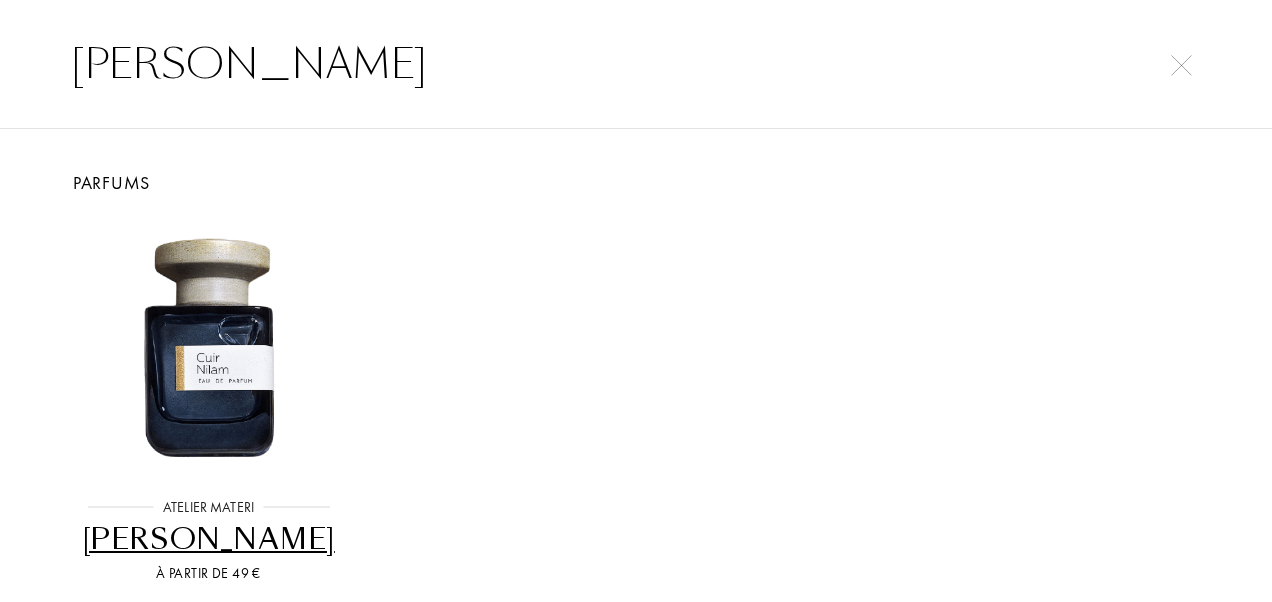 type on "nina" 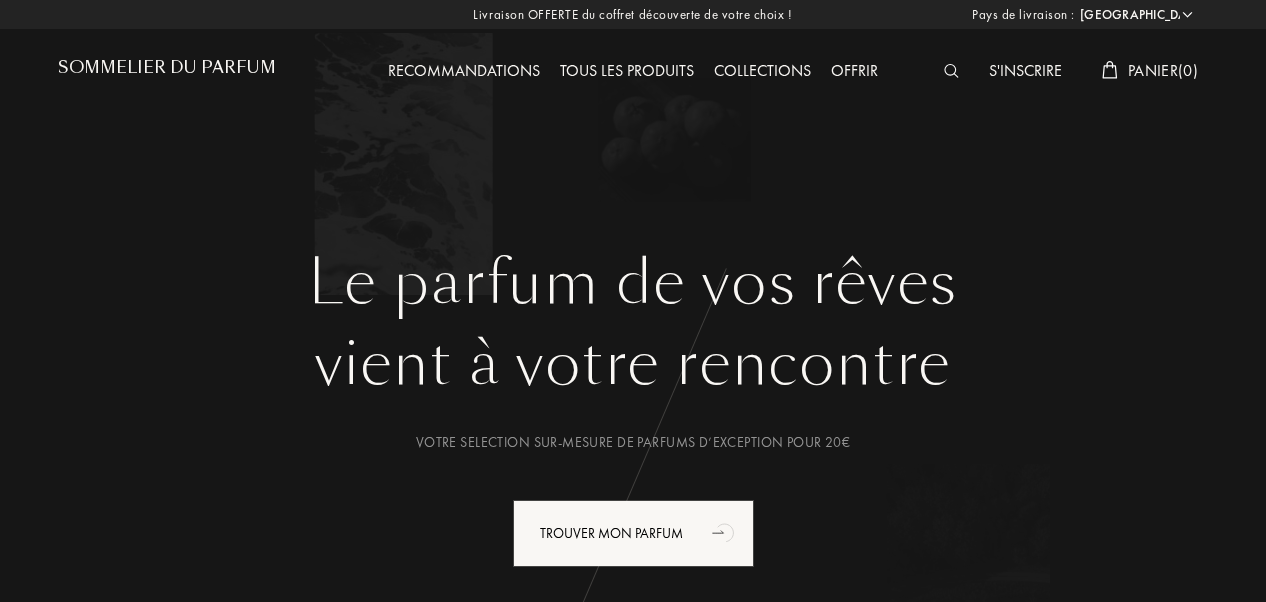 select on "FR" 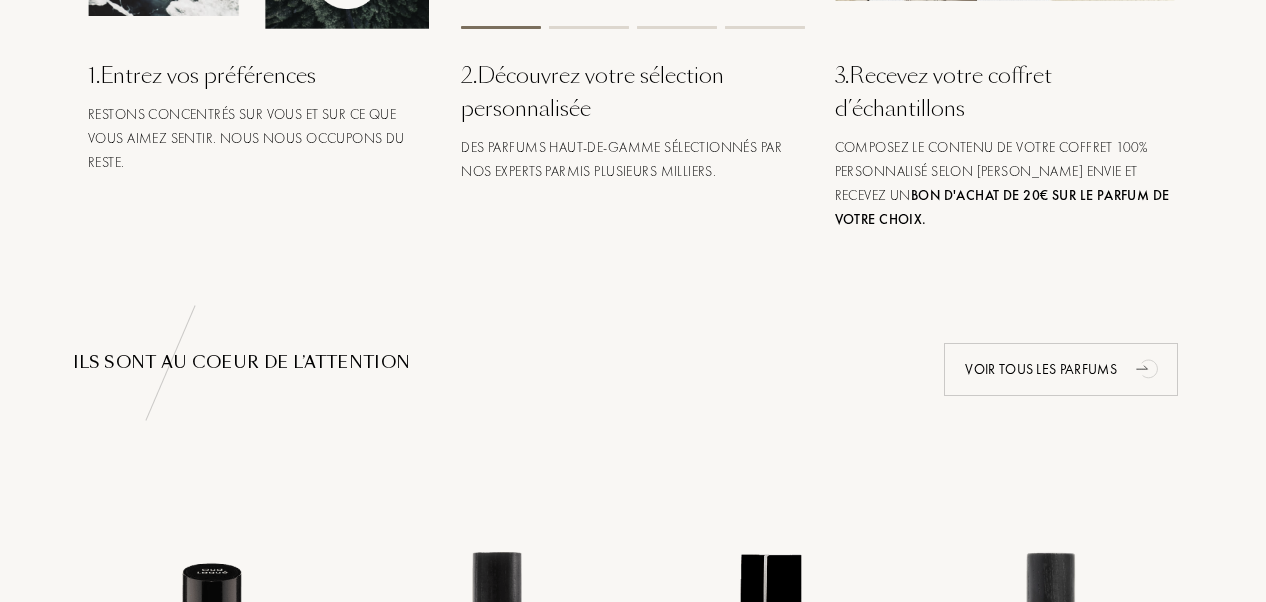 scroll, scrollTop: 0, scrollLeft: 0, axis: both 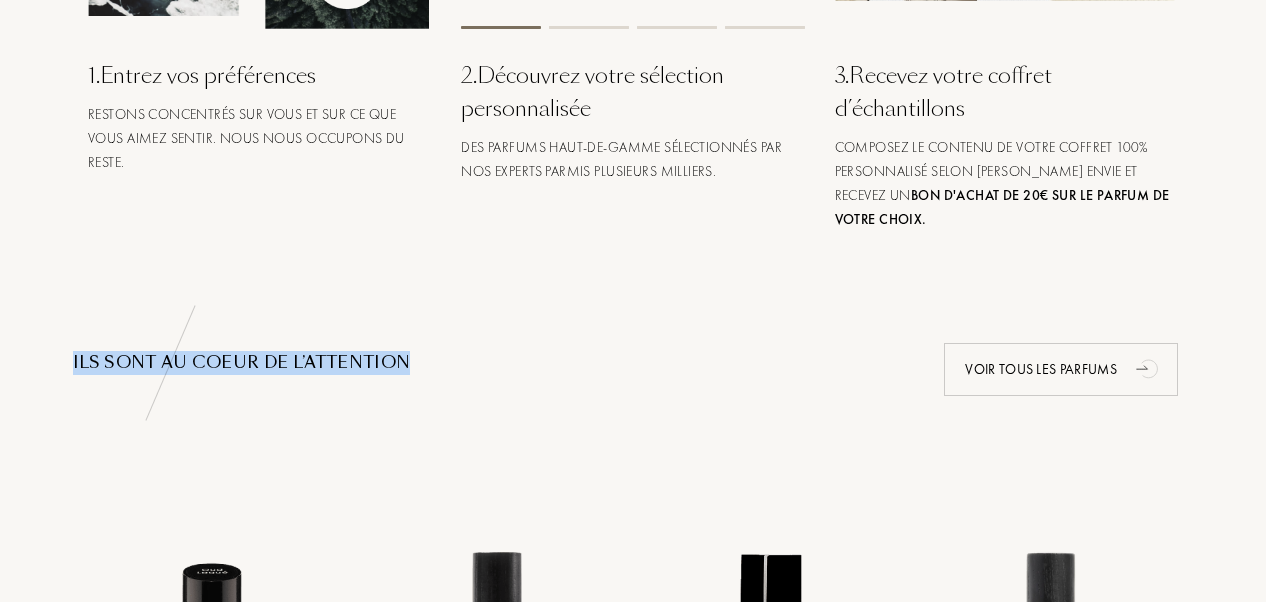 drag, startPoint x: 1264, startPoint y: 152, endPoint x: 1246, endPoint y: 256, distance: 105.546196 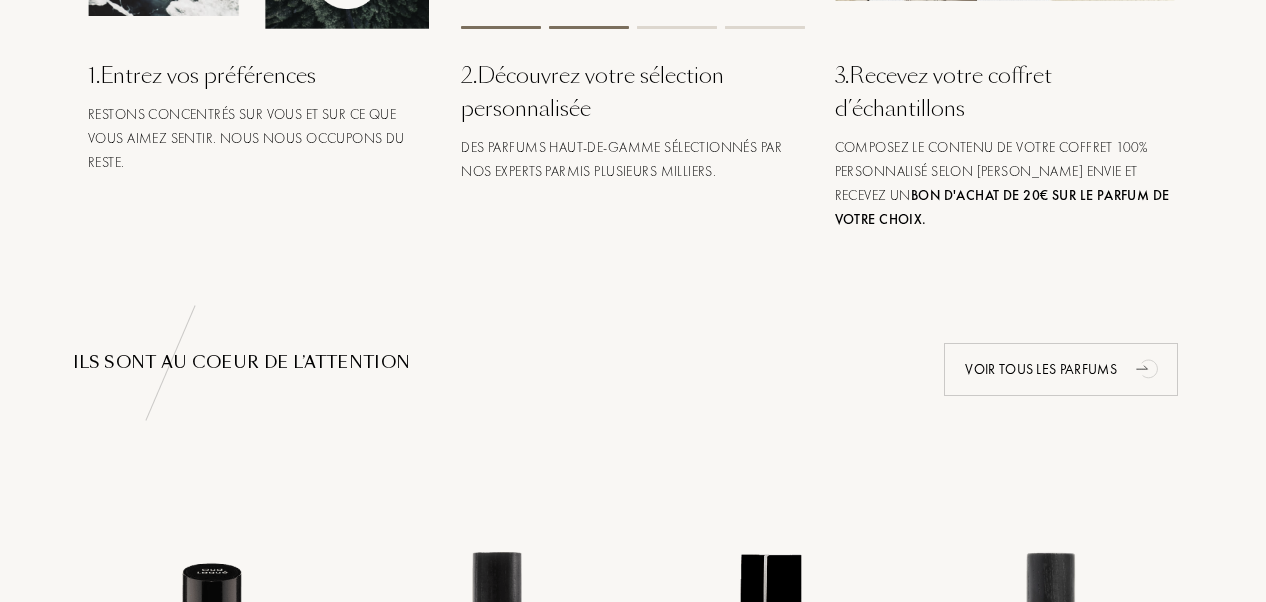drag, startPoint x: 1246, startPoint y: 256, endPoint x: 1217, endPoint y: 350, distance: 98.37174 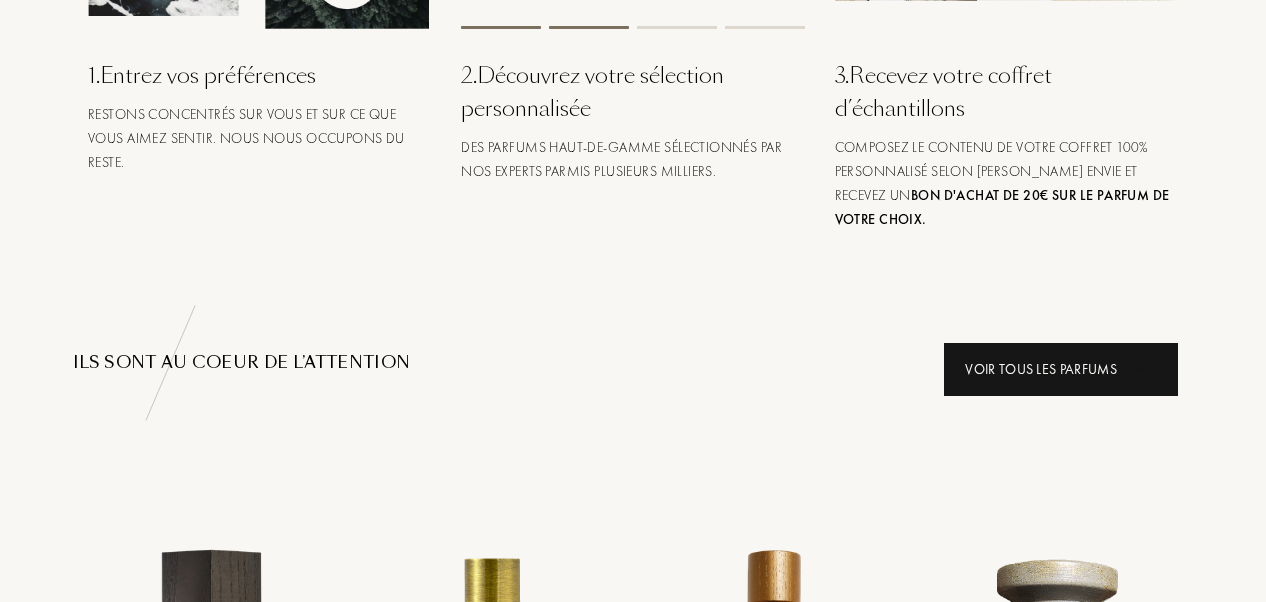 click on "Voir tous les parfums" at bounding box center [1061, 369] 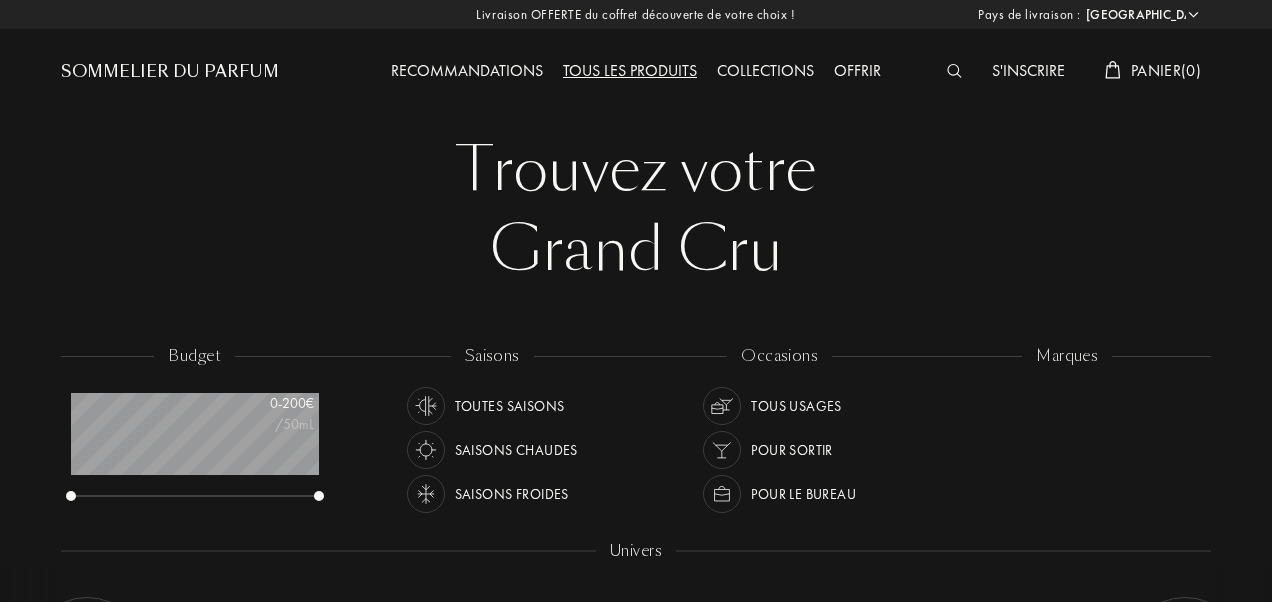select on "FR" 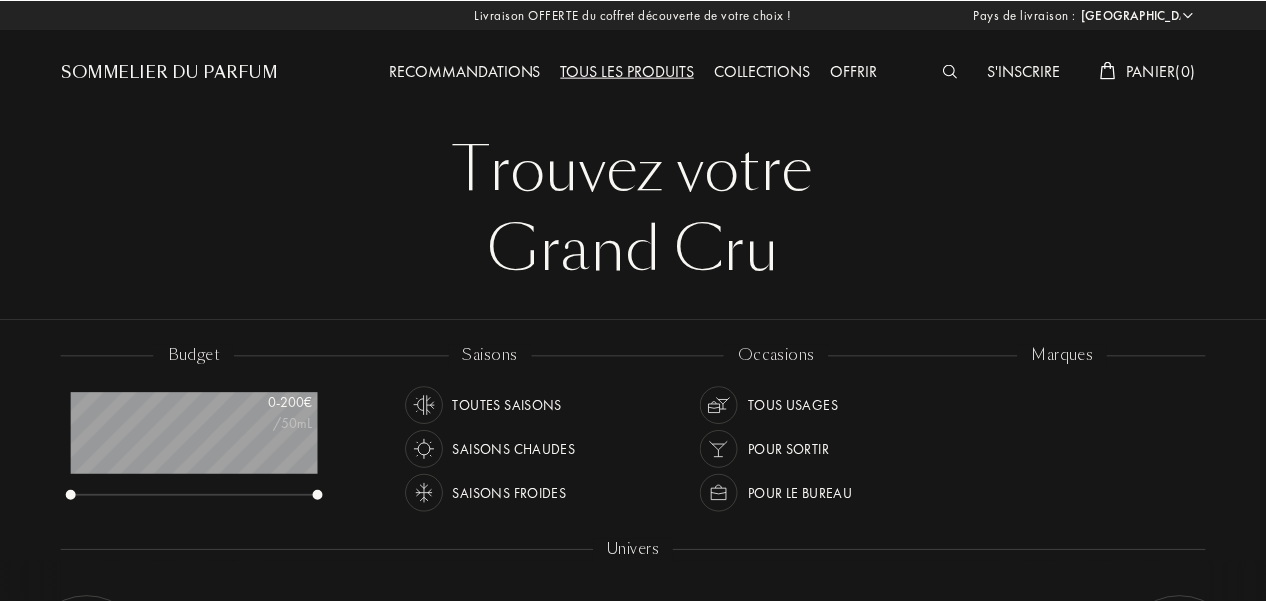 scroll, scrollTop: 0, scrollLeft: 0, axis: both 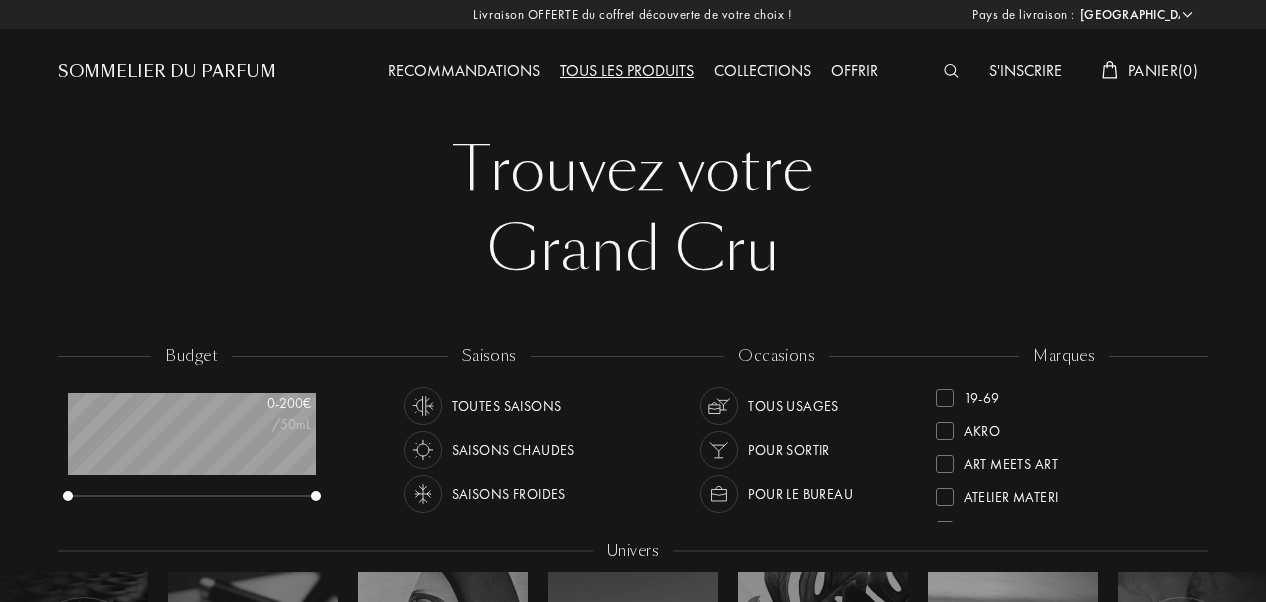 click on "Tous les produits" at bounding box center [627, 72] 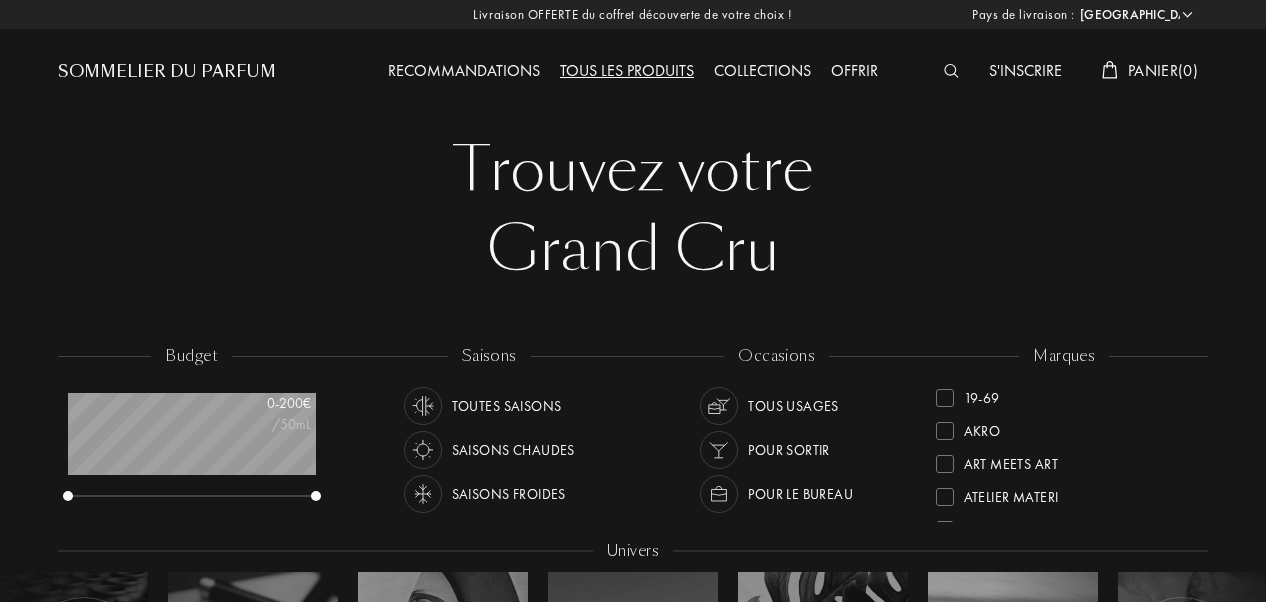 select on "FR" 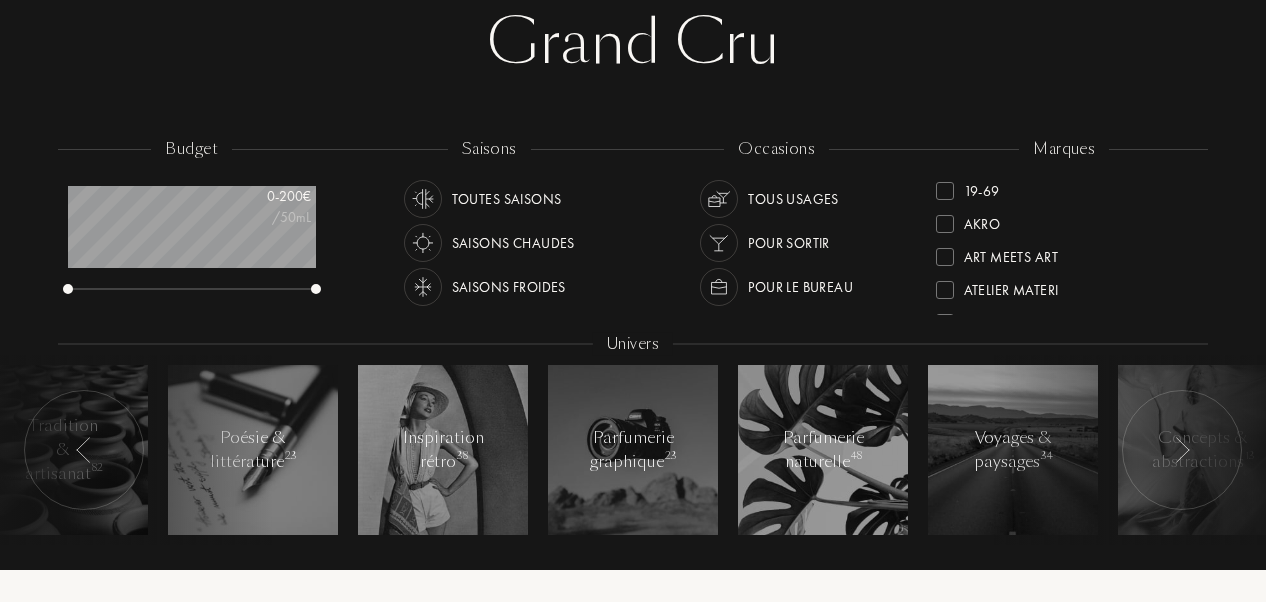 scroll, scrollTop: 211, scrollLeft: 0, axis: vertical 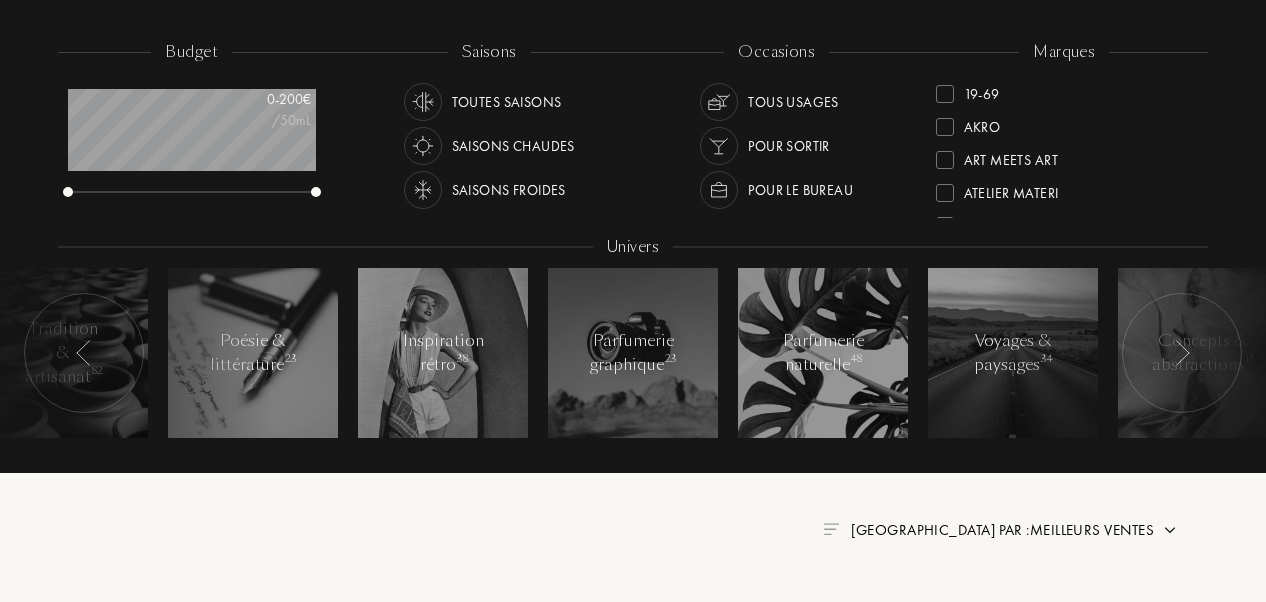 click at bounding box center [1143, 353] 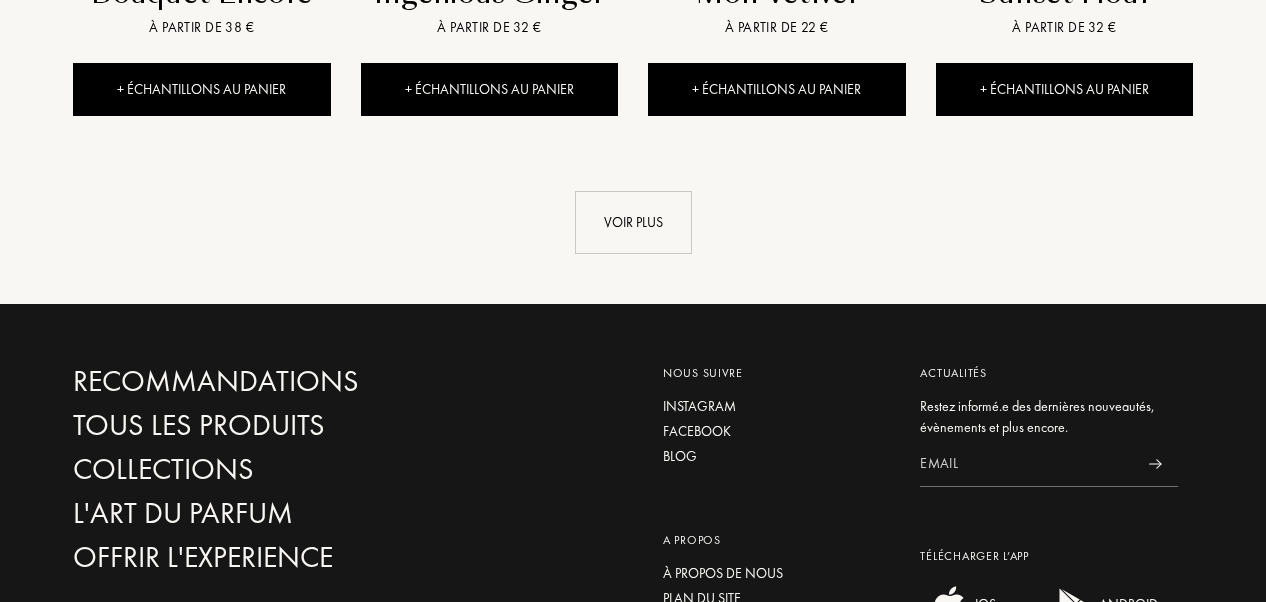 scroll, scrollTop: 2257, scrollLeft: 0, axis: vertical 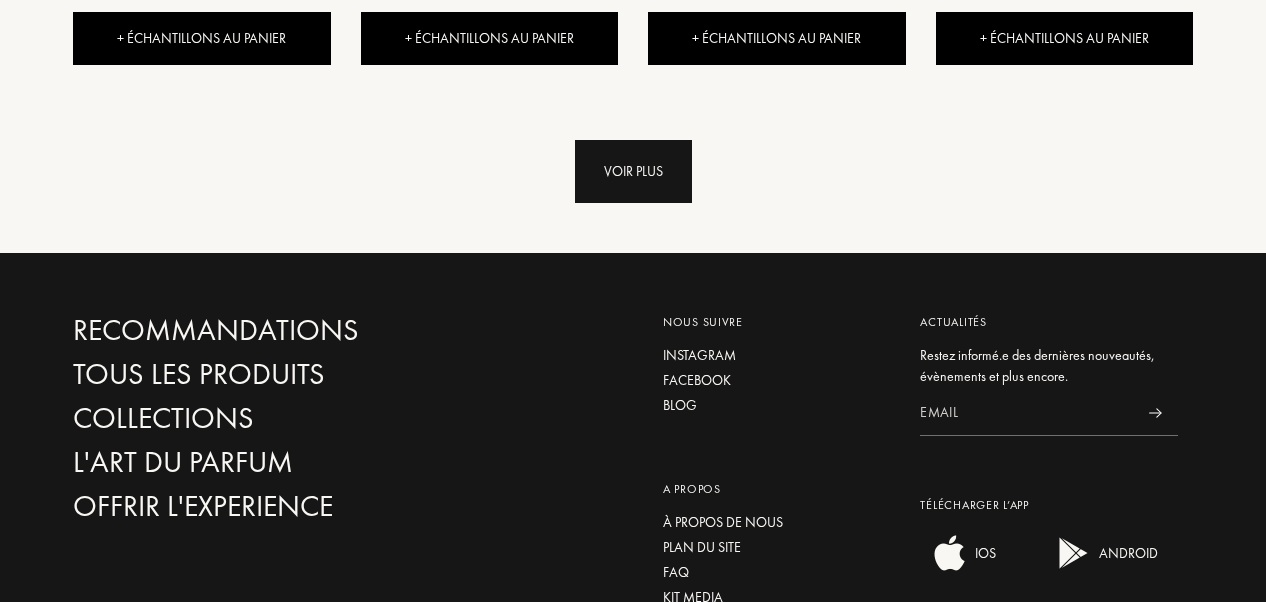 click on "Voir plus" at bounding box center [633, 171] 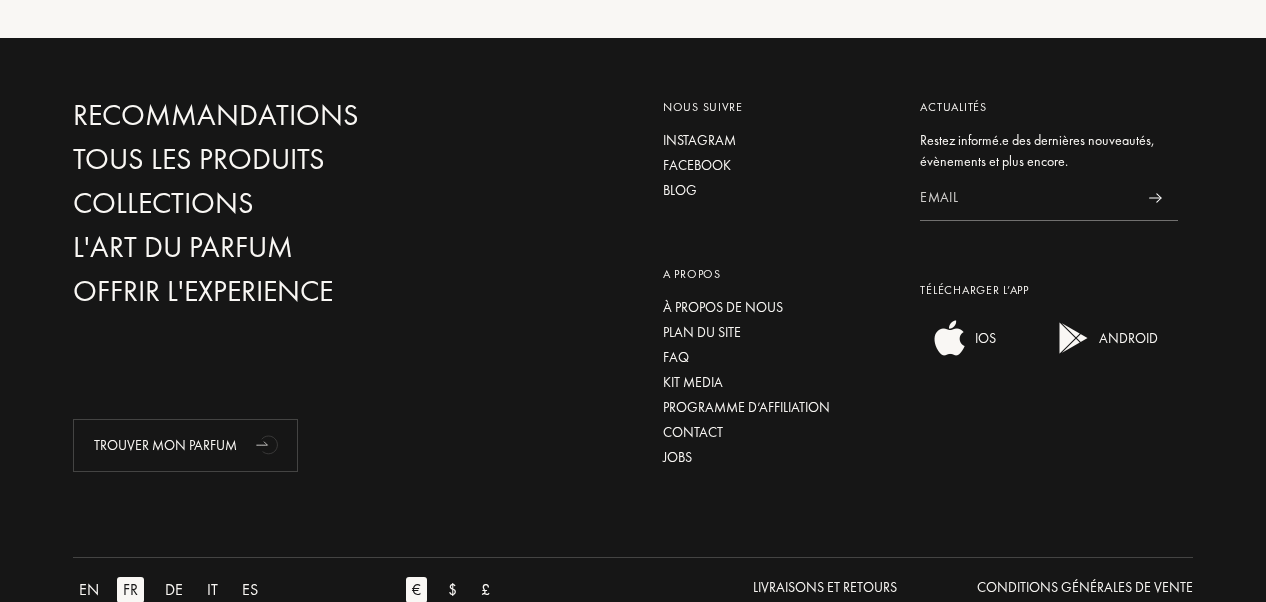 scroll, scrollTop: 0, scrollLeft: 0, axis: both 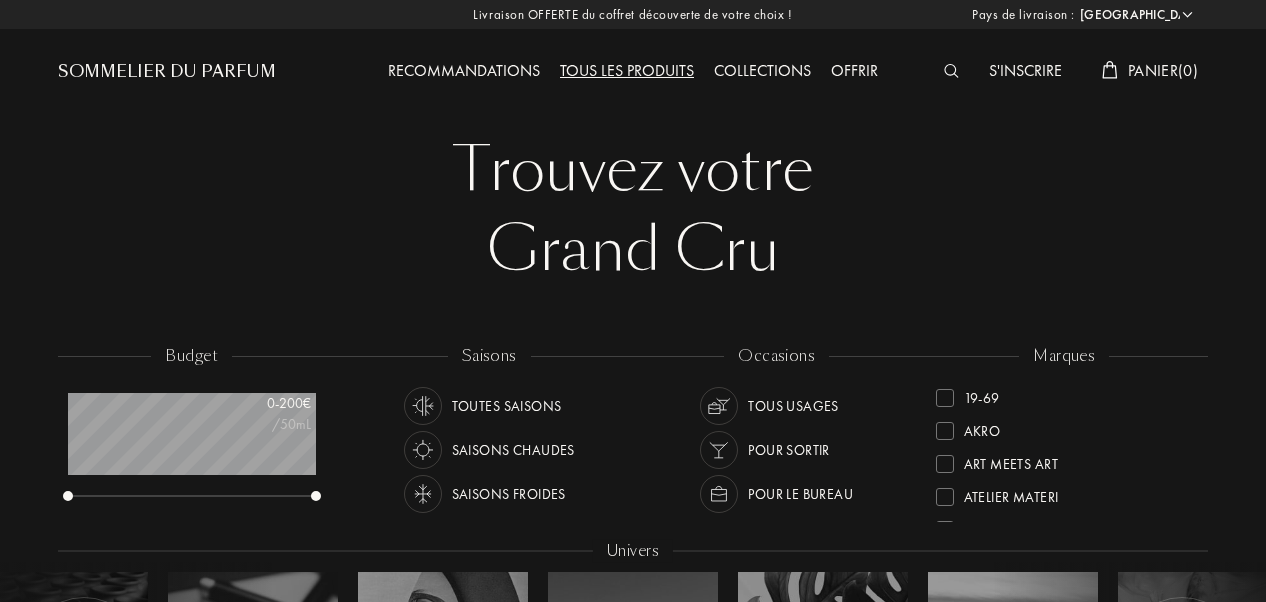 click on "Recommandations" at bounding box center (464, 72) 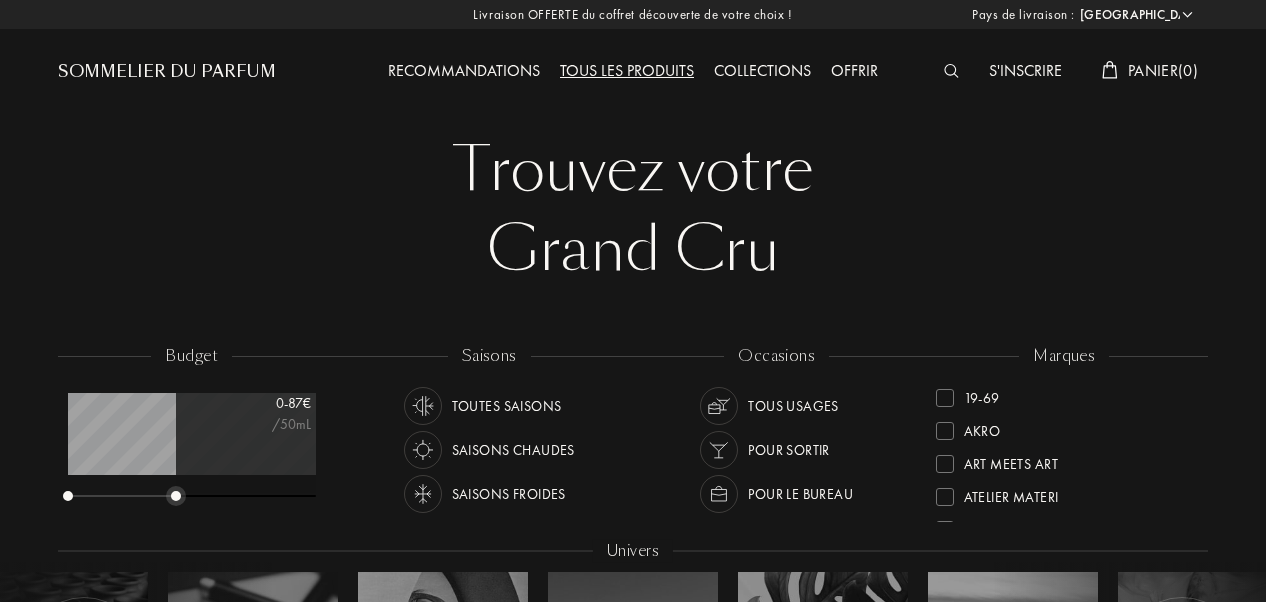 drag, startPoint x: 316, startPoint y: 495, endPoint x: 176, endPoint y: 480, distance: 140.80128 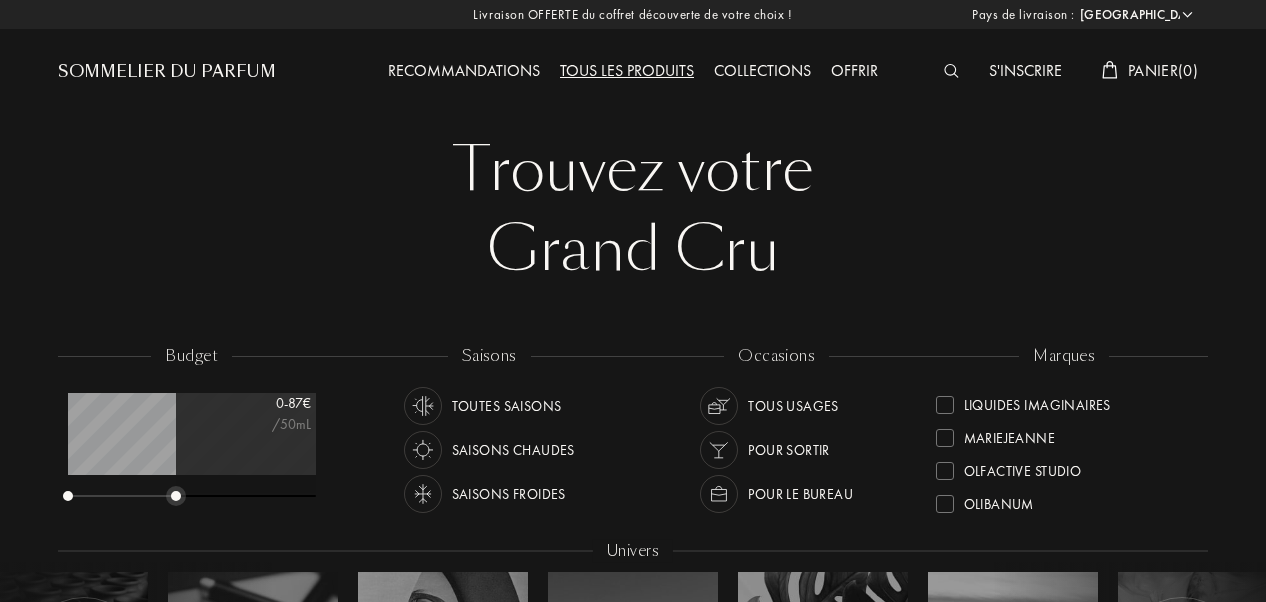 scroll, scrollTop: 615, scrollLeft: 0, axis: vertical 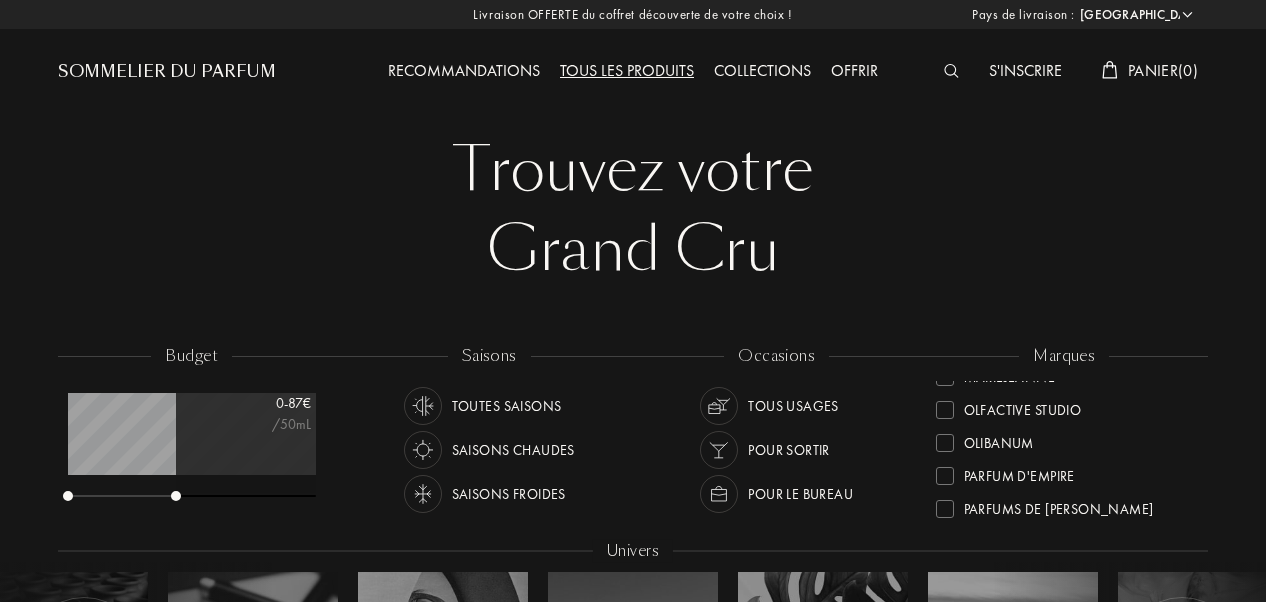click on "marques 19-69 Akro Art Meets Art Atelier Materi Binet-Papillon Cépages Parfums Élisire Essential Parfums Fabbrica Della Musa Frapin Frassai Goldfield & Banks Hellenist ICONOFLY Jacques Fath L'Orchestre Parfum Les Bains Guerbois Liquides Imaginaires MarieJeanne Olfactive Studio Olibanum Parfum d'Empire Parfums de Nietzsche Parfums Dusita Sora Dora Sous le Manteau Sylvaine Delacourte Ulrich Lang" at bounding box center (1065, 435) 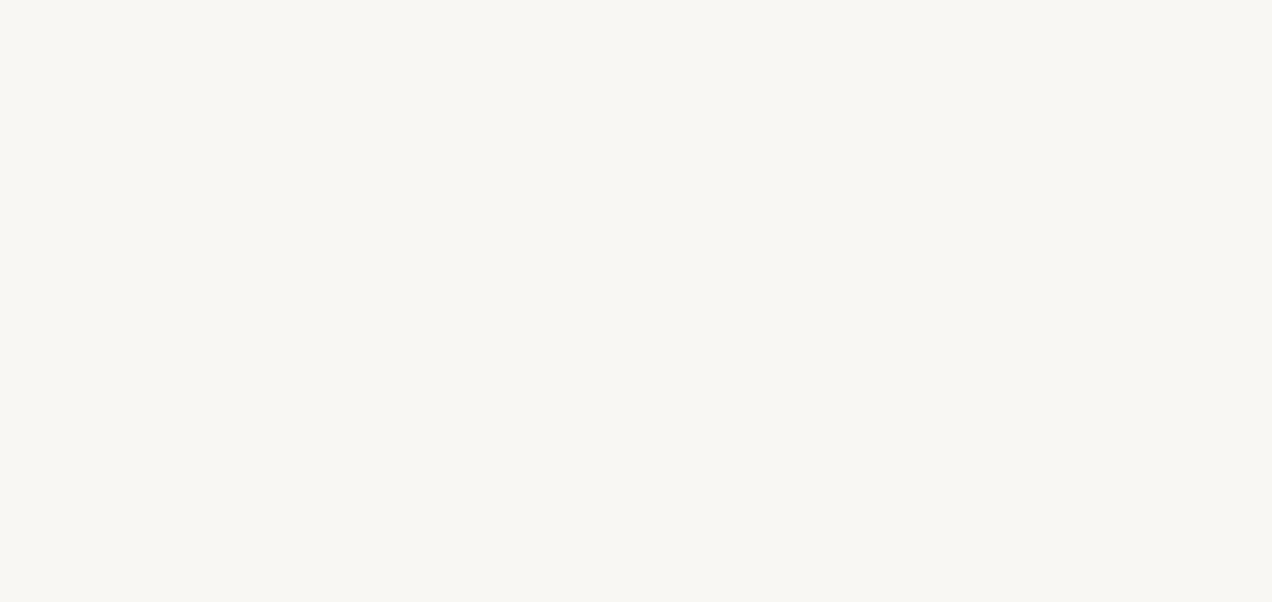 scroll, scrollTop: 0, scrollLeft: 0, axis: both 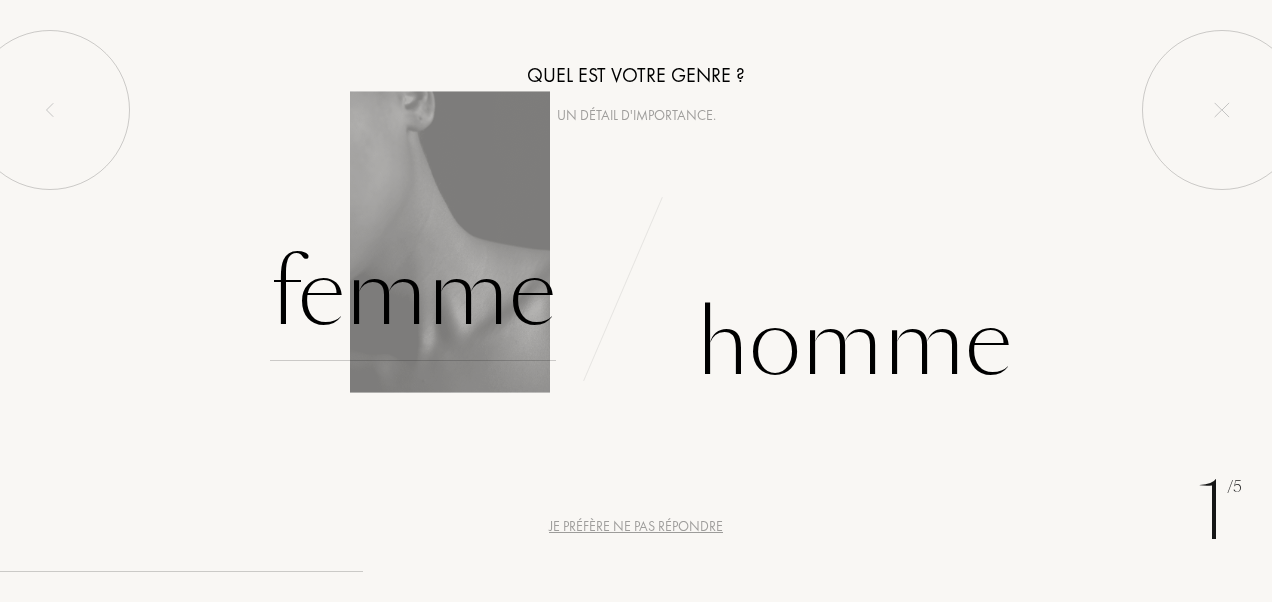 click on "Femme" at bounding box center (413, 293) 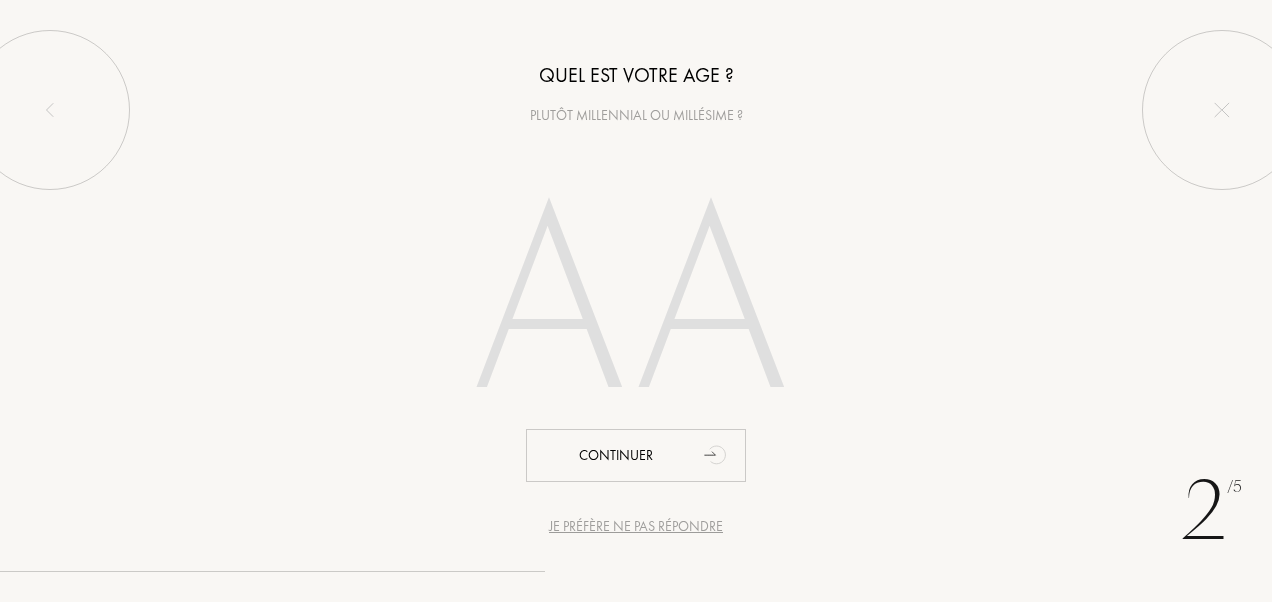 click at bounding box center [636, 308] 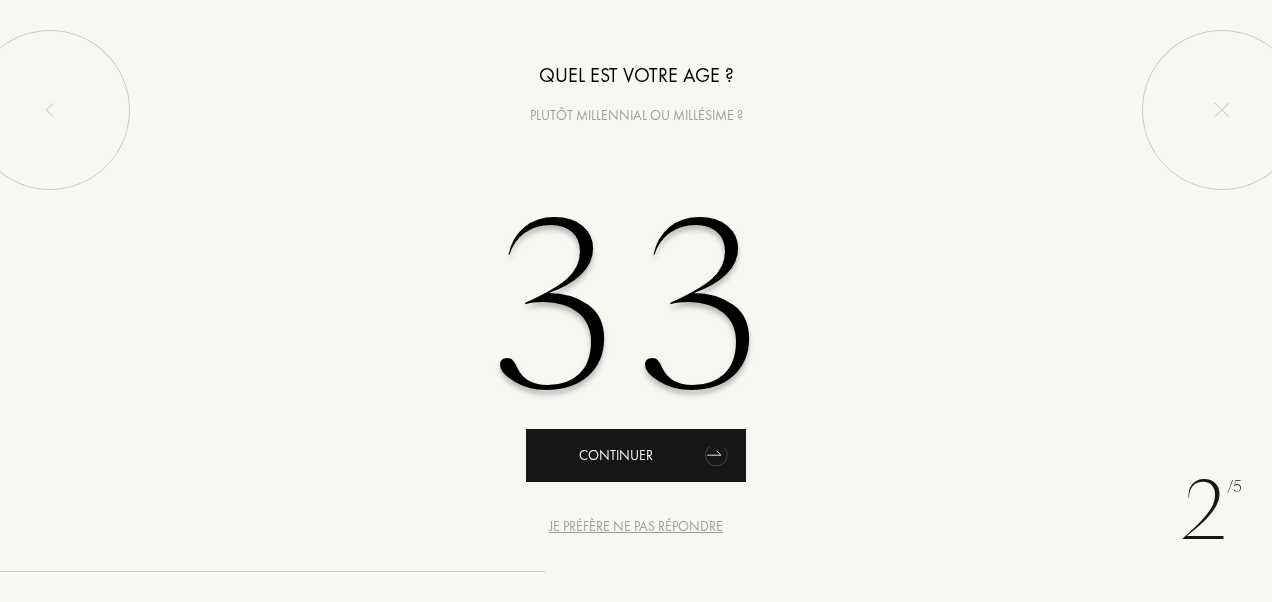 type on "33" 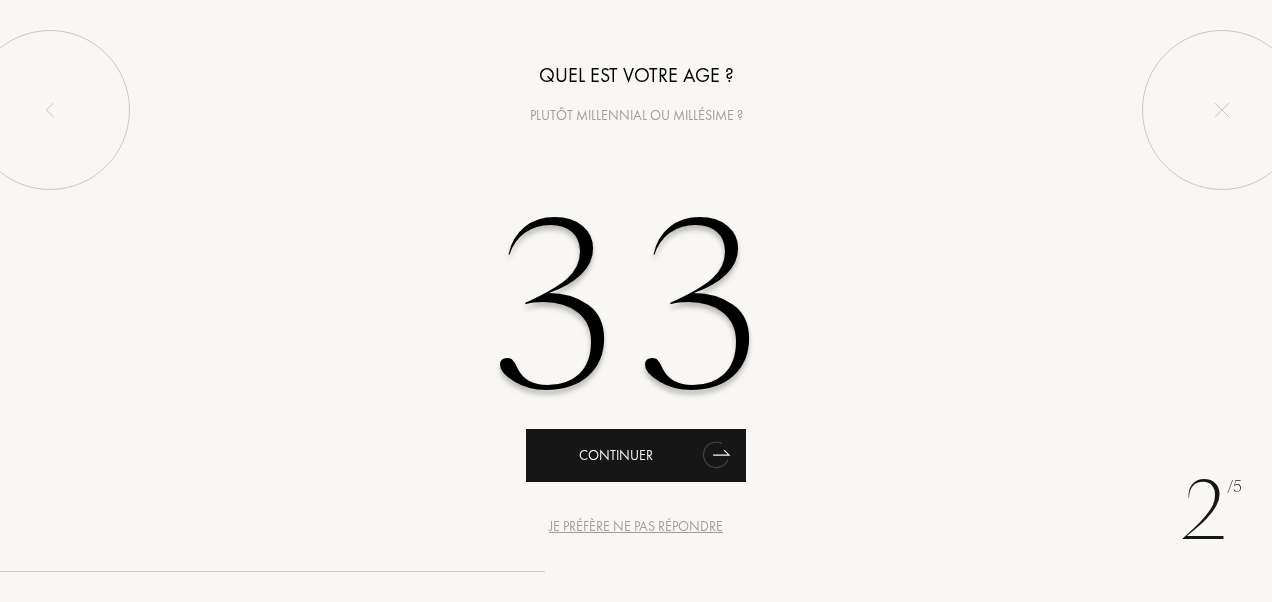 click on "Continuer" at bounding box center [636, 455] 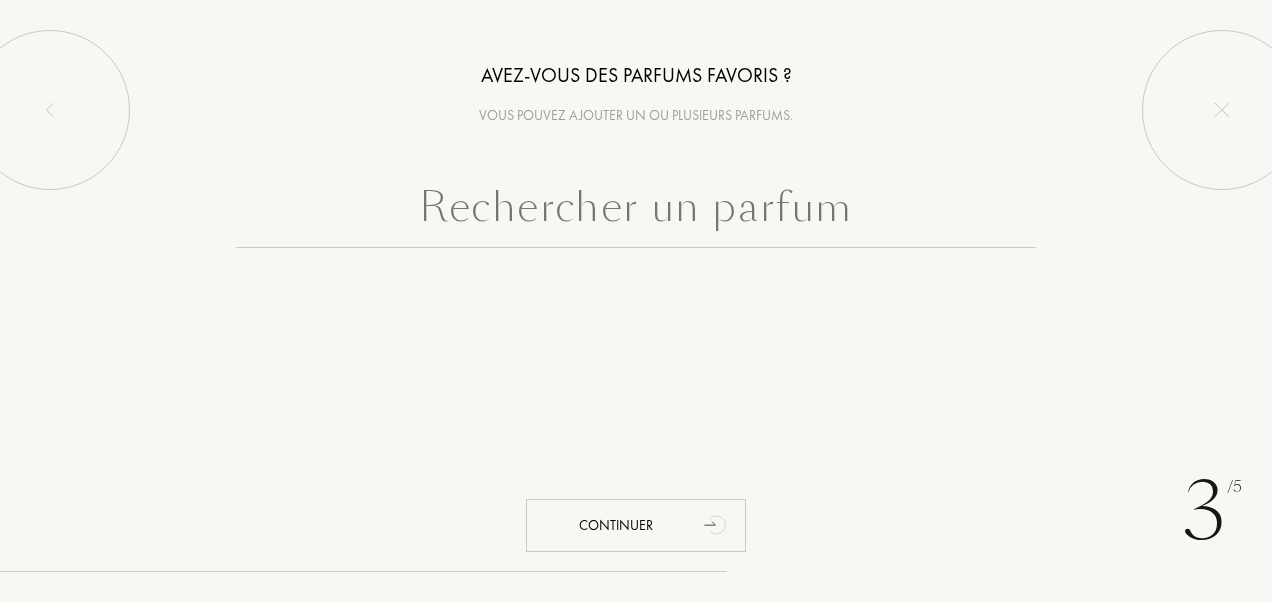 click at bounding box center [636, 212] 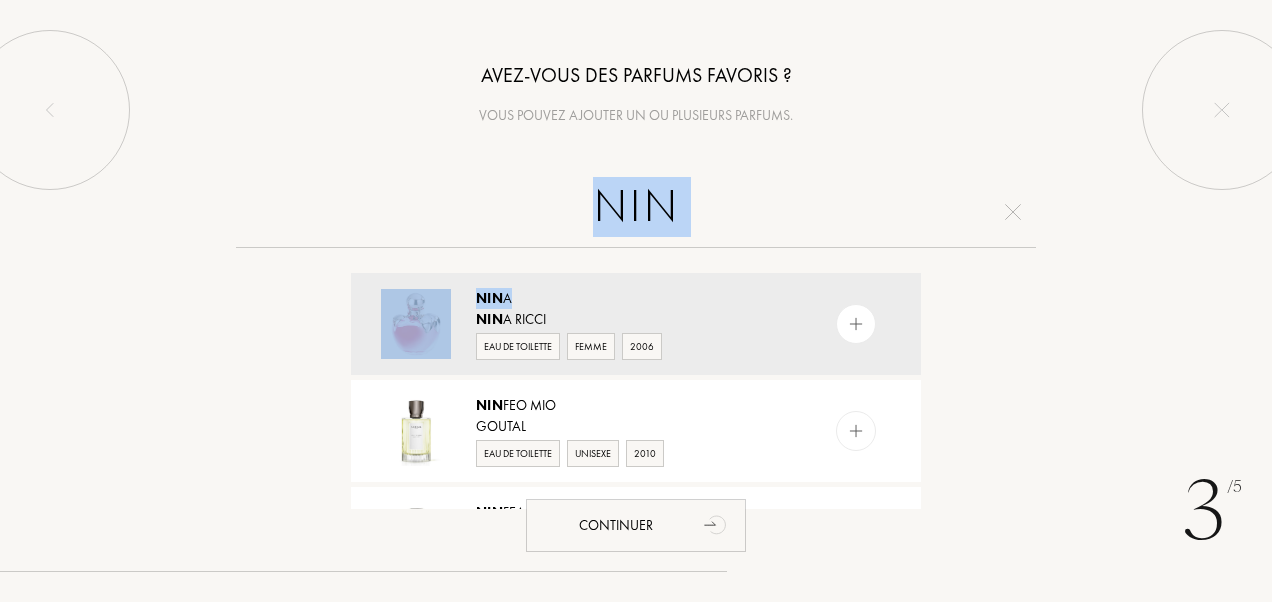 drag, startPoint x: 938, startPoint y: 284, endPoint x: 716, endPoint y: 224, distance: 229.96521 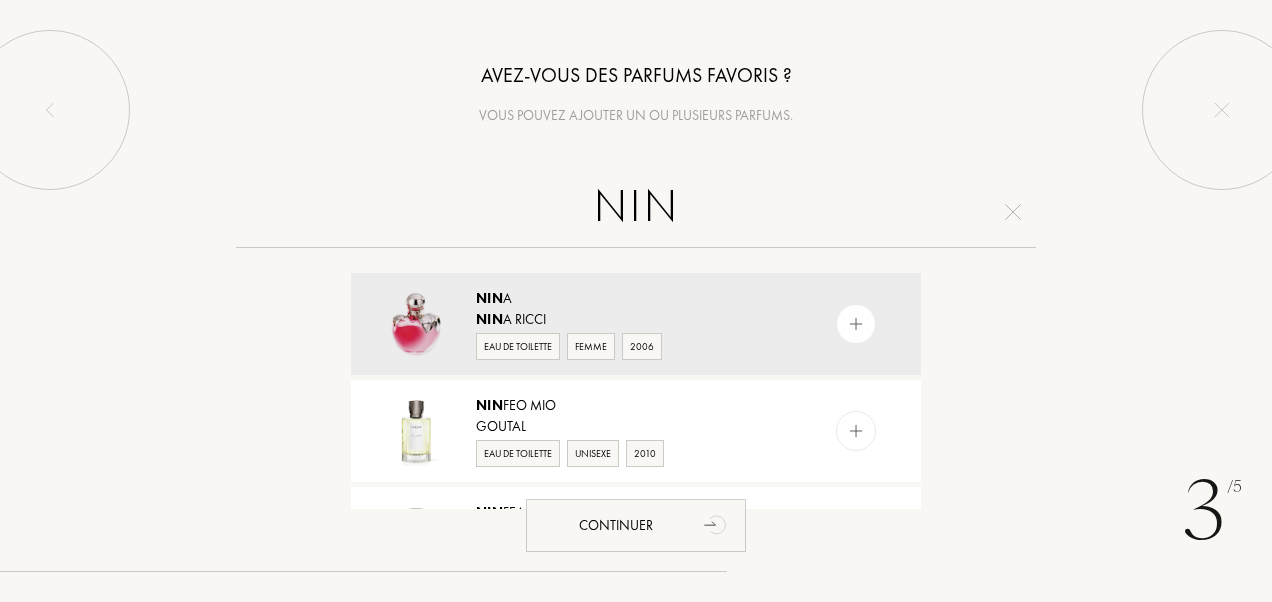 drag, startPoint x: 716, startPoint y: 224, endPoint x: 495, endPoint y: 178, distance: 225.73657 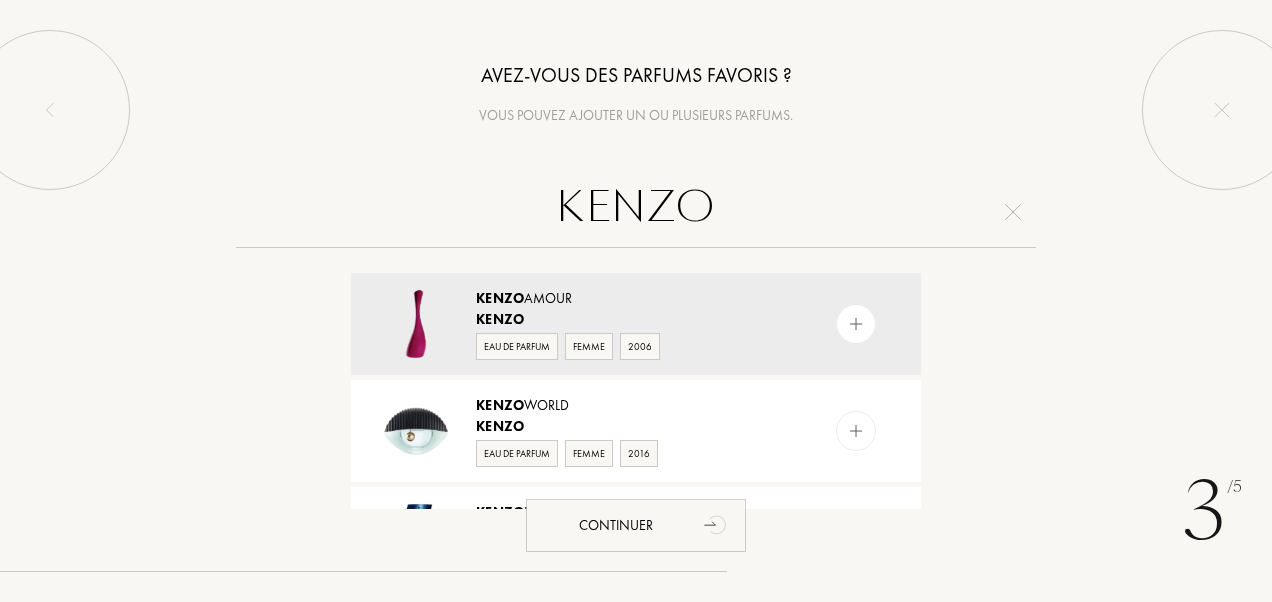 type on "KENZO" 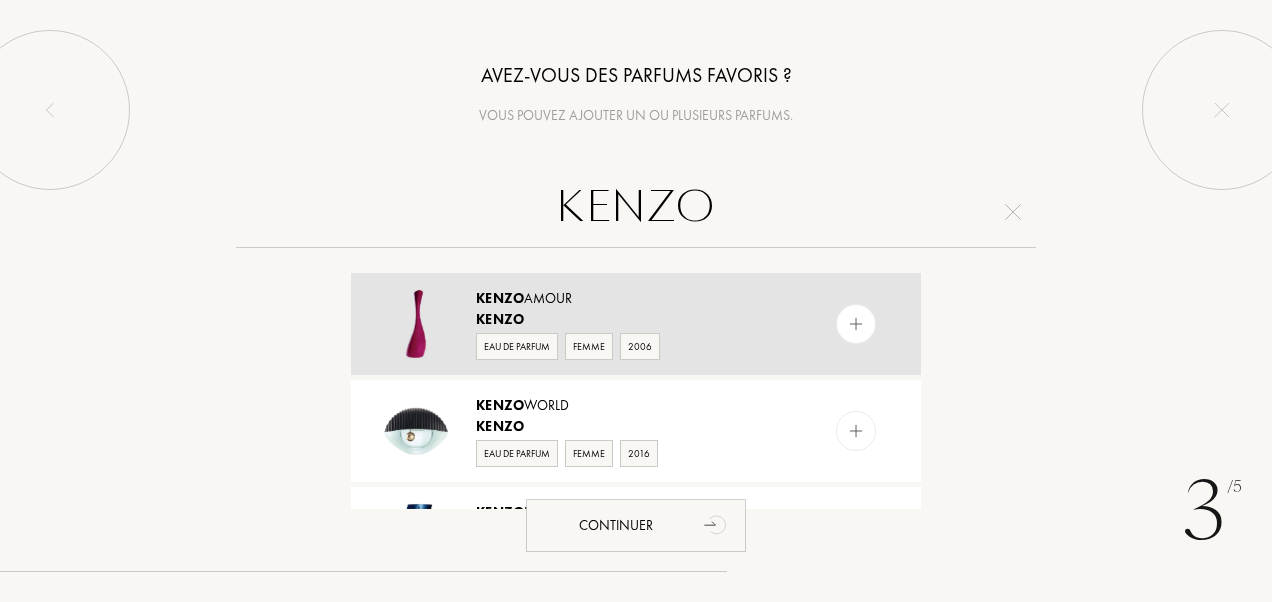 click on "Eau de Parfum Femme 2006" at bounding box center [635, 345] 